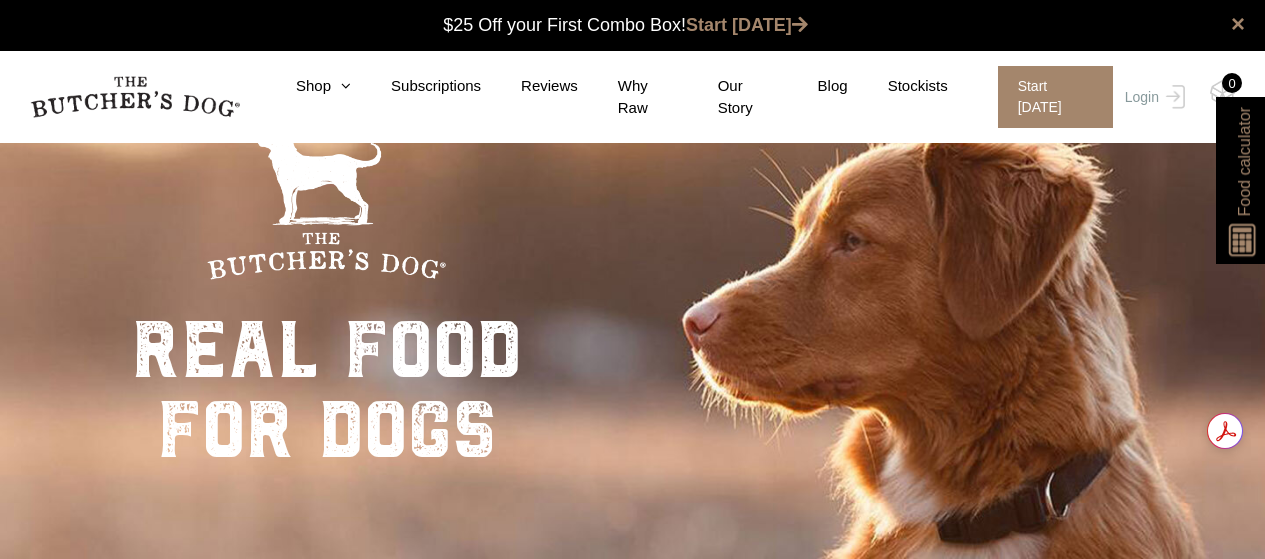 scroll, scrollTop: 0, scrollLeft: 0, axis: both 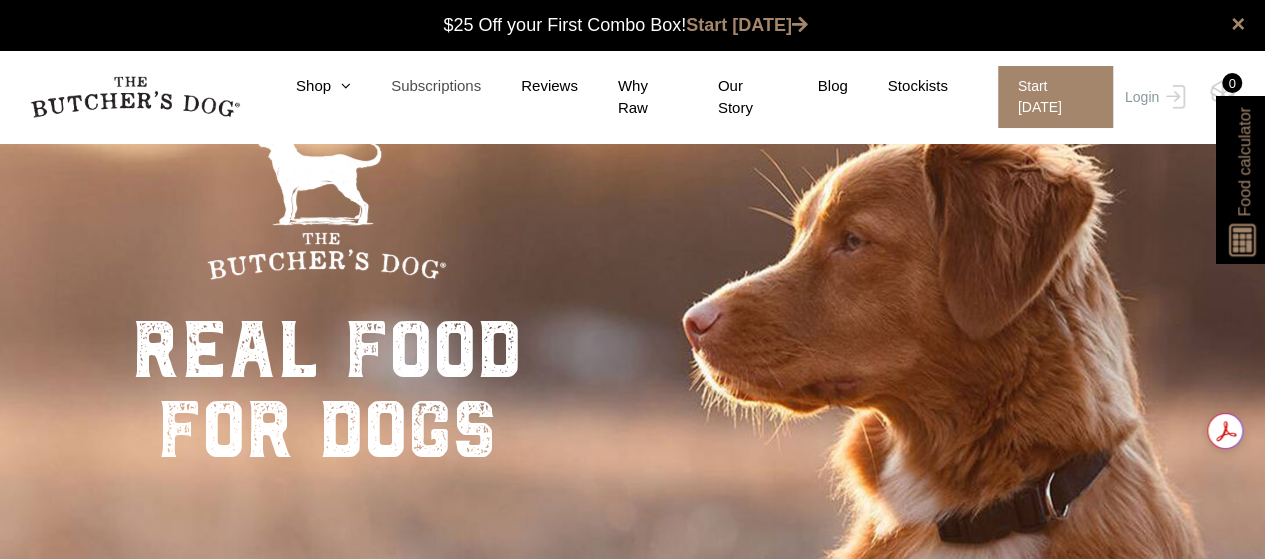 click on "Subscriptions" at bounding box center [416, 86] 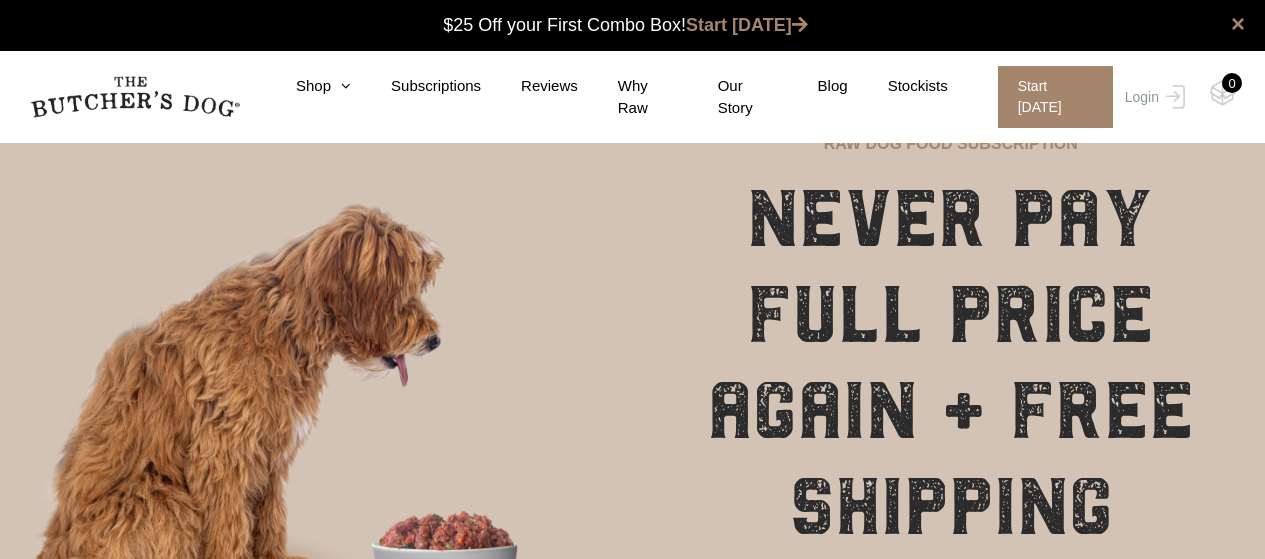 scroll, scrollTop: 0, scrollLeft: 0, axis: both 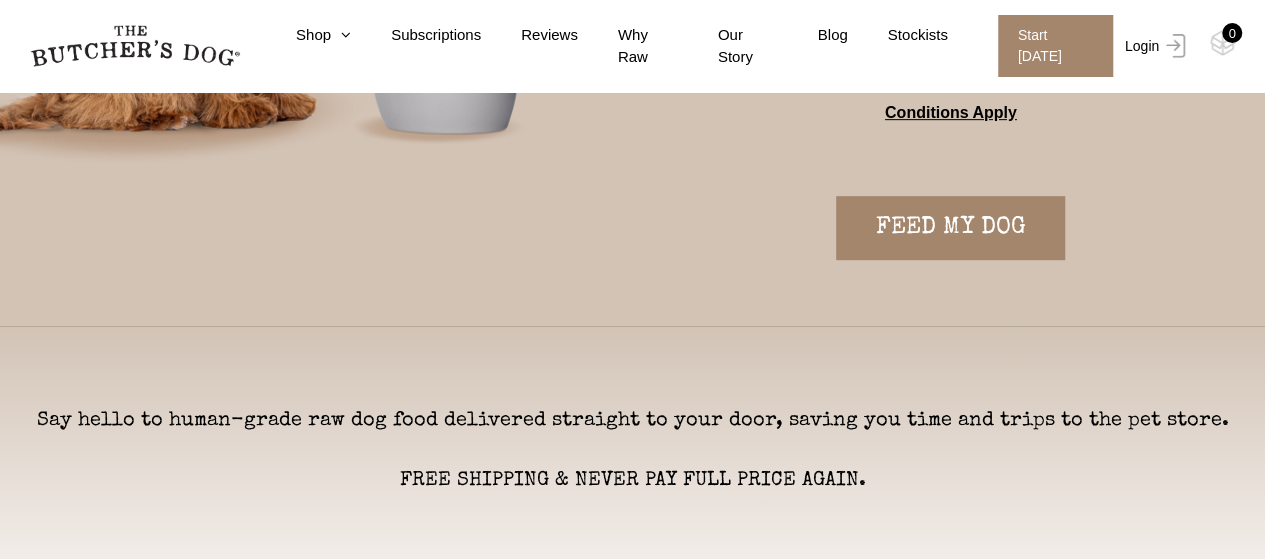 click on "Login" at bounding box center [1152, 46] 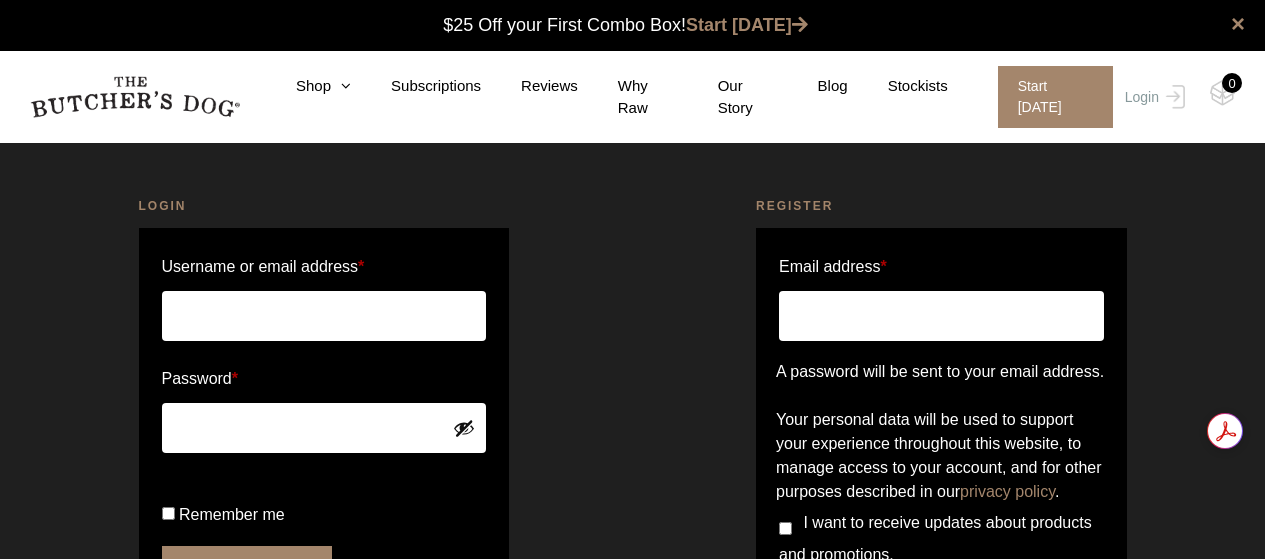 scroll, scrollTop: 0, scrollLeft: 0, axis: both 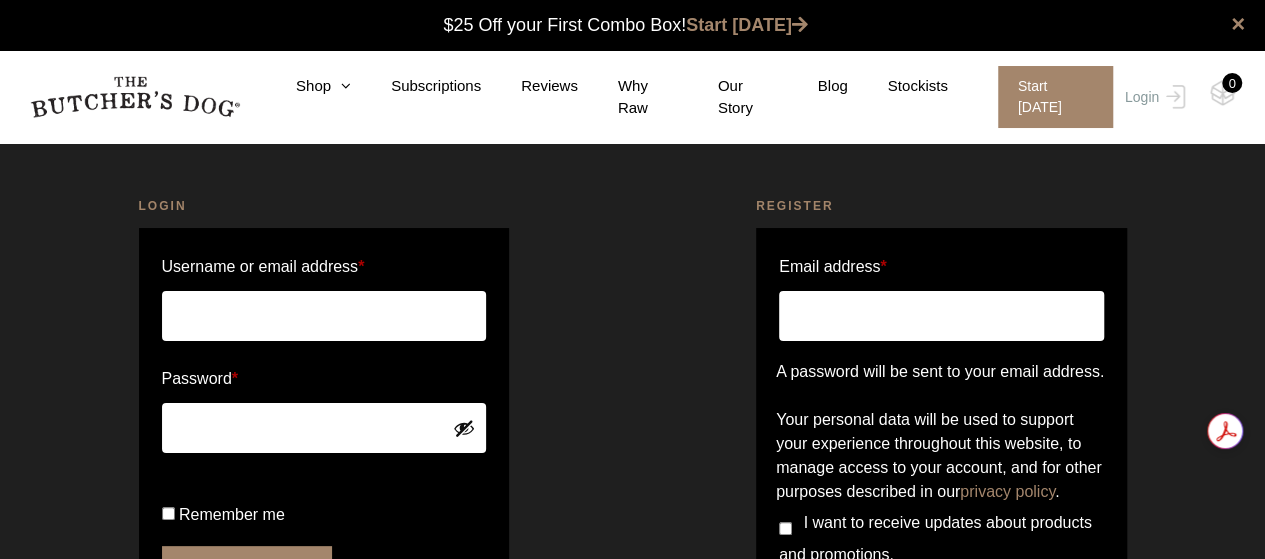 click on "Username or email address  *" at bounding box center [324, 316] 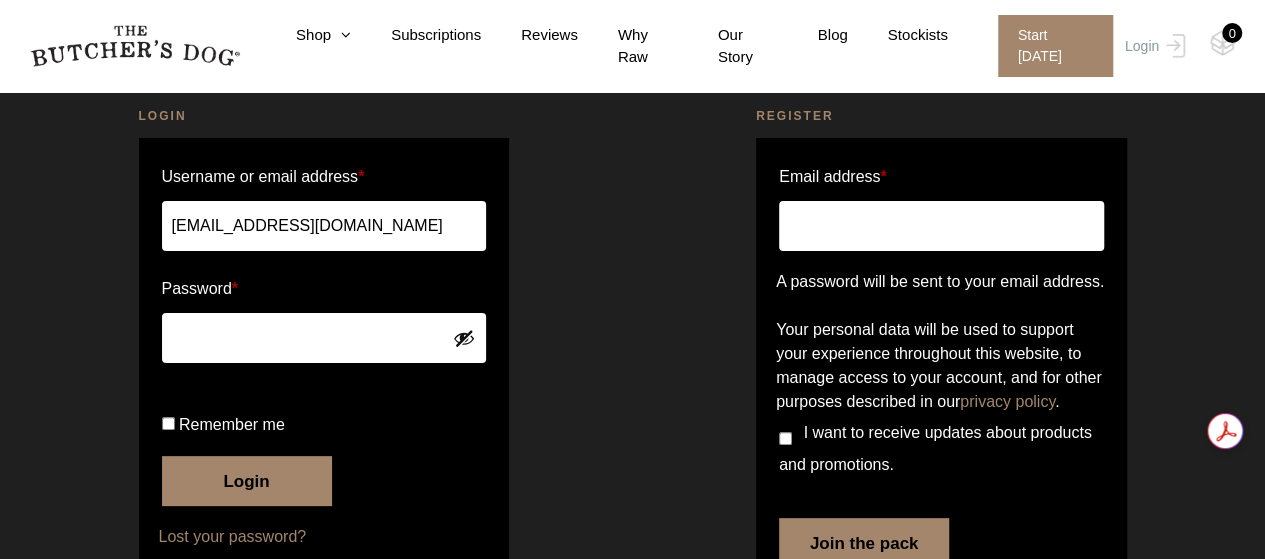 scroll, scrollTop: 106, scrollLeft: 0, axis: vertical 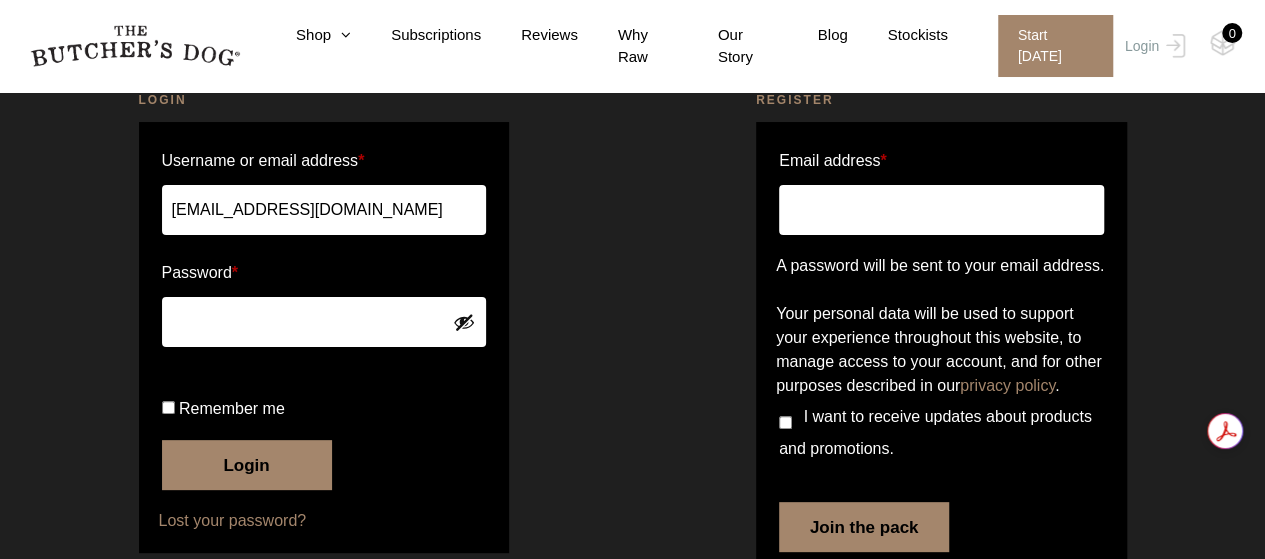 click on "Email address  *" at bounding box center [941, 210] 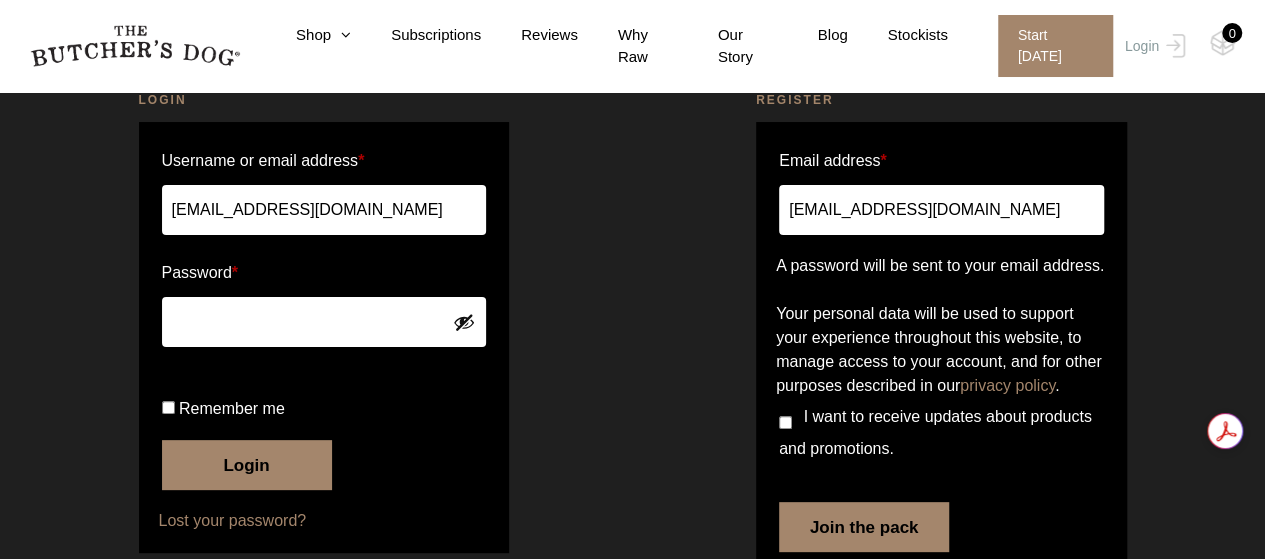 click on "I want to receive updates about products and promotions." at bounding box center [785, 422] 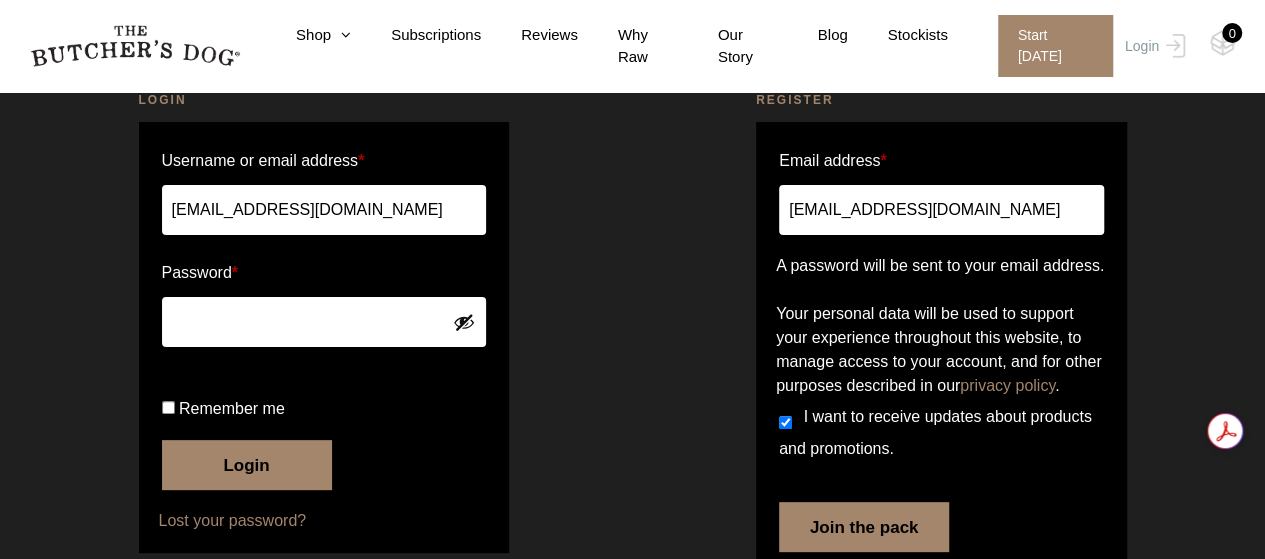 scroll, scrollTop: 240, scrollLeft: 0, axis: vertical 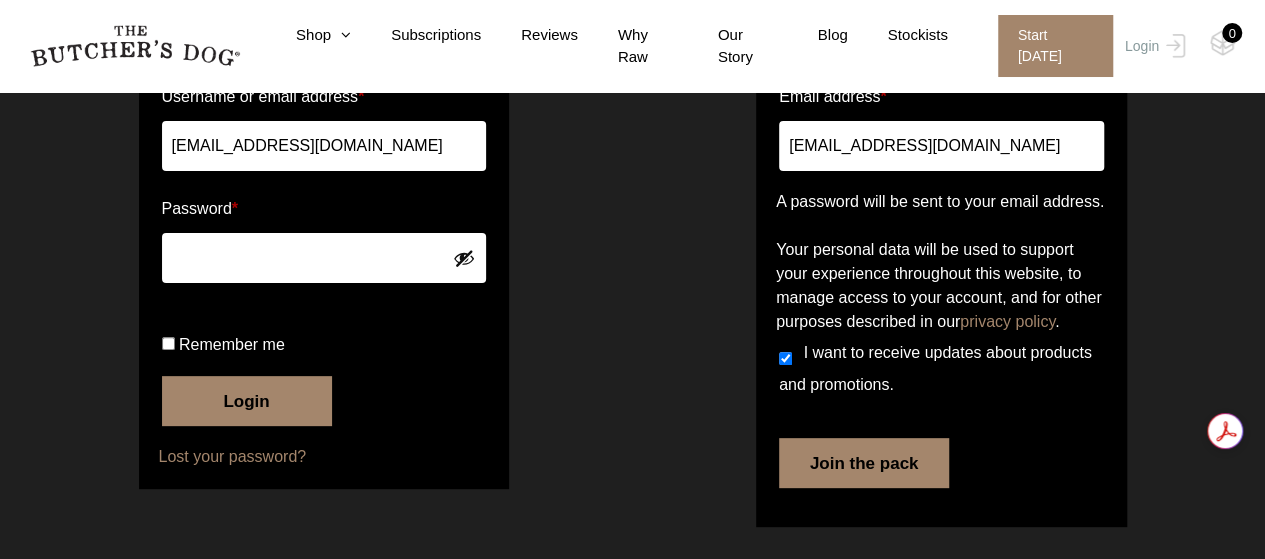 click on "Join the pack" at bounding box center (864, 463) 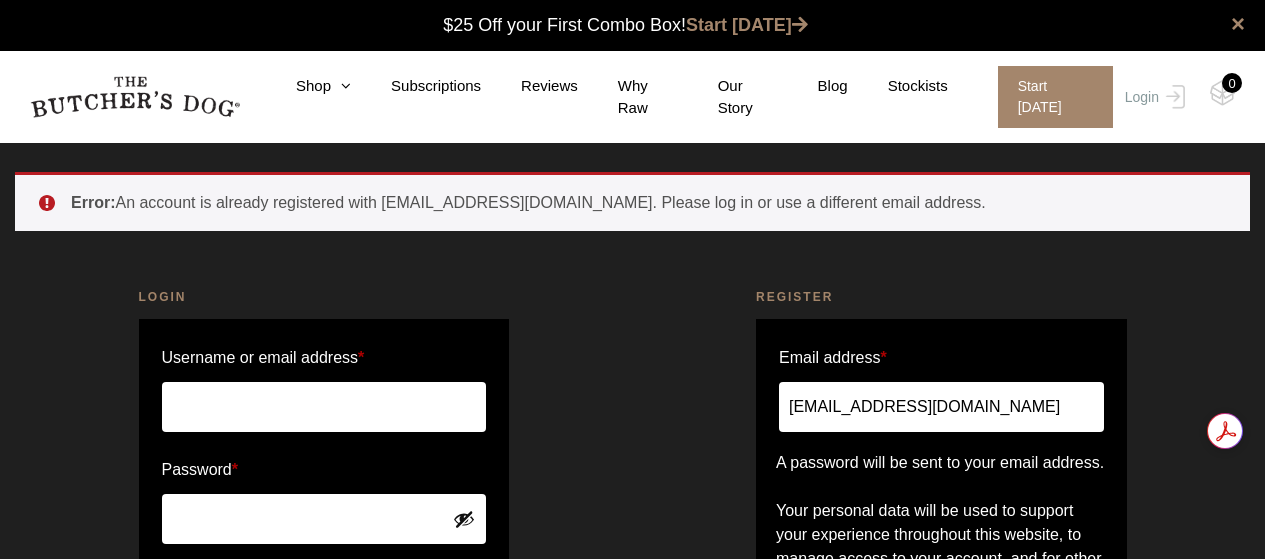 scroll, scrollTop: 0, scrollLeft: 0, axis: both 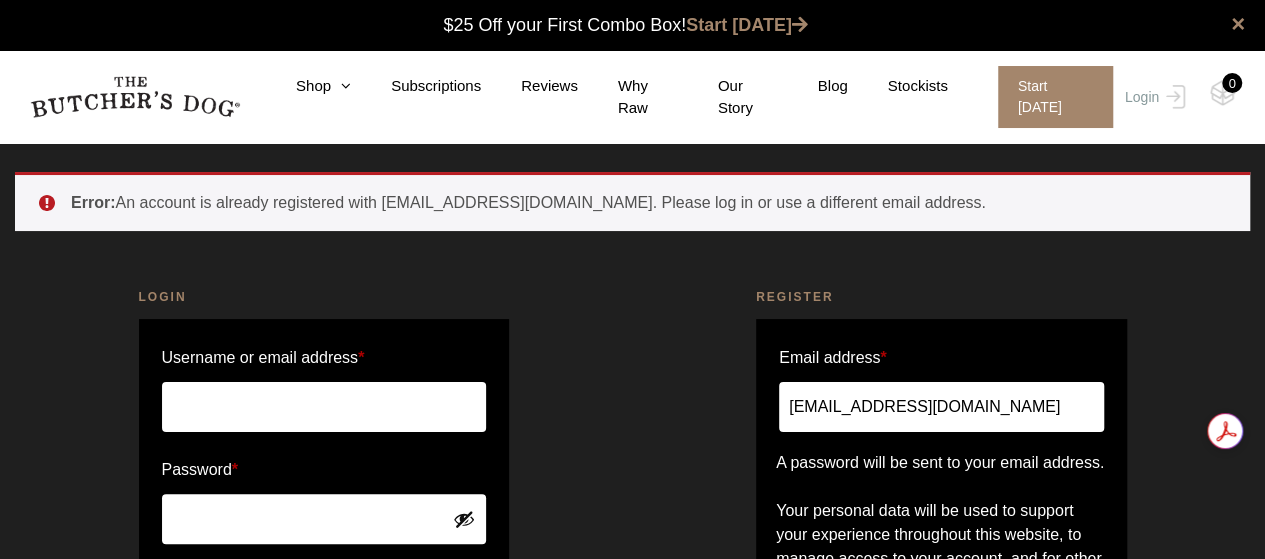 click on "Username or email address  *" at bounding box center (324, 407) 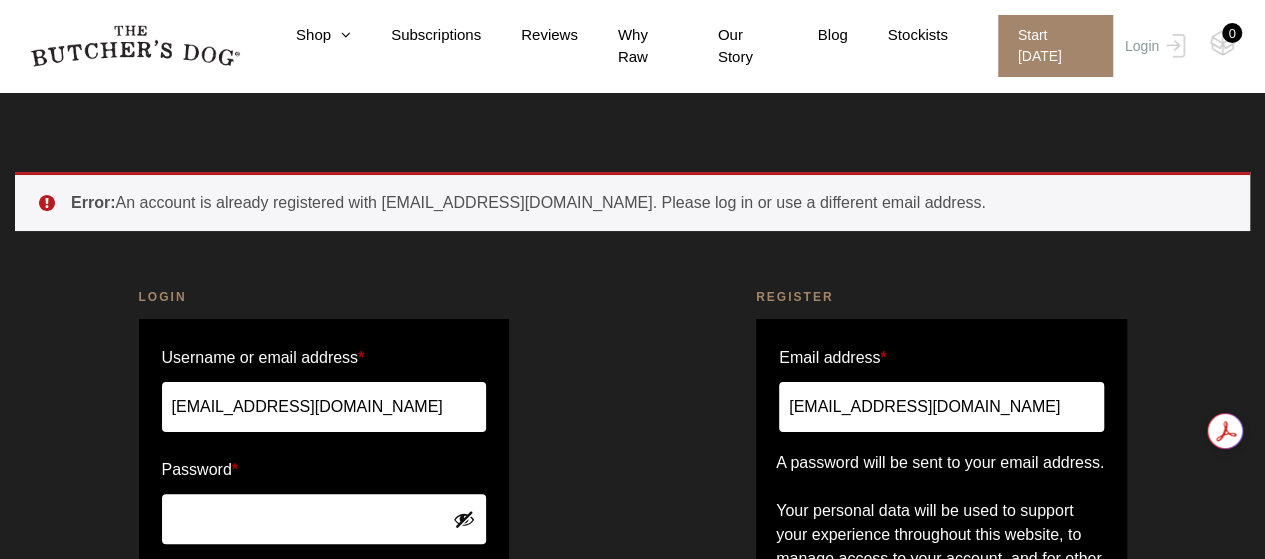 scroll, scrollTop: 276, scrollLeft: 0, axis: vertical 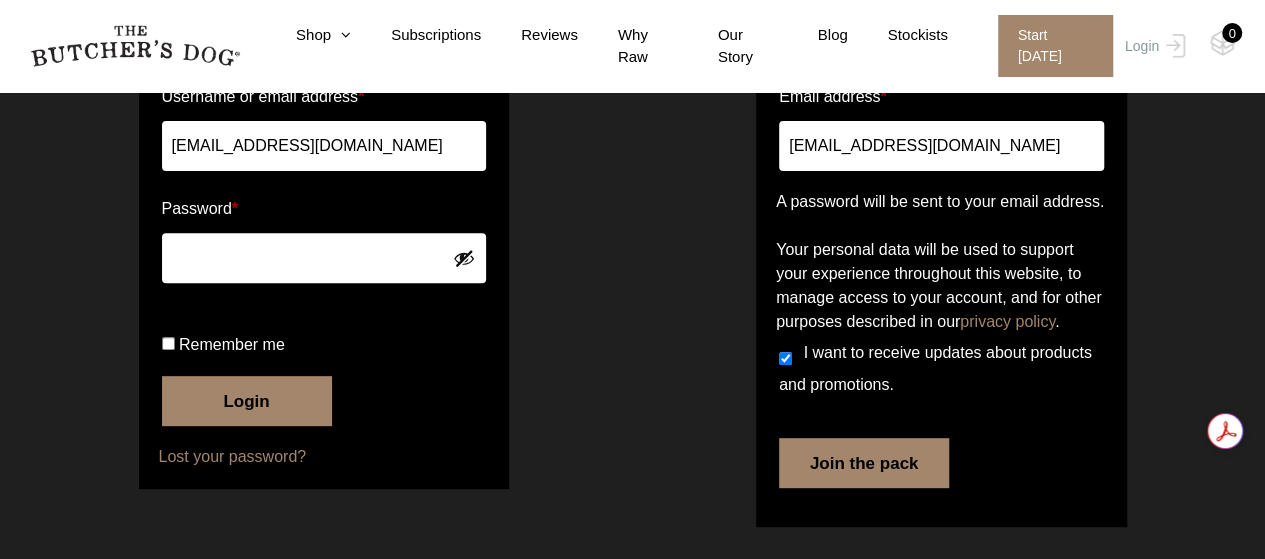 click on "Remember me" at bounding box center [324, 345] 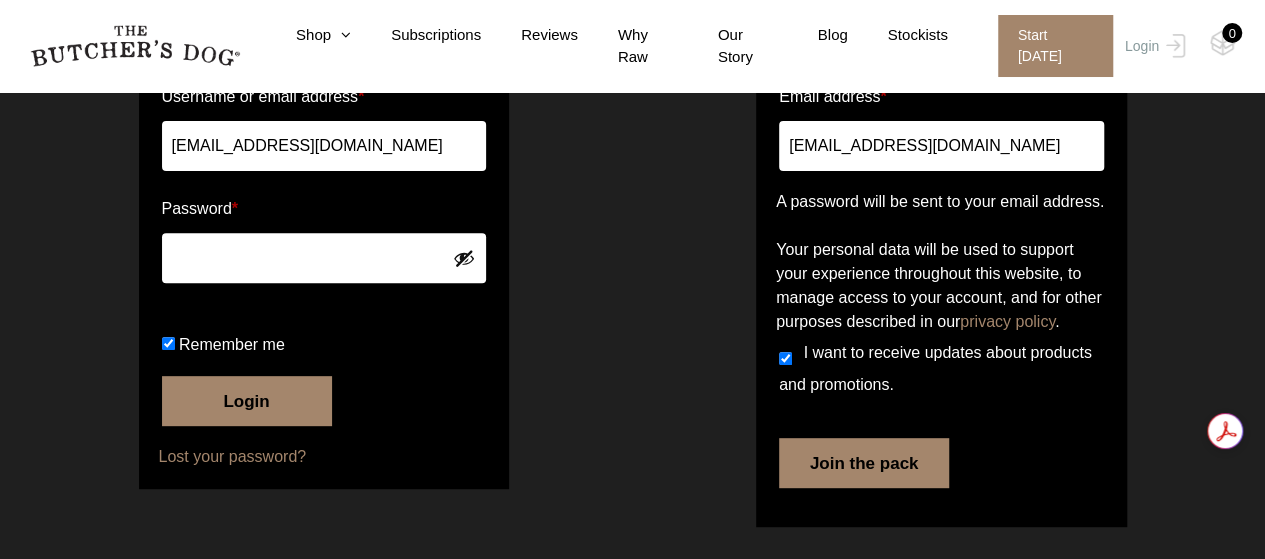 click on "Login" at bounding box center (247, 401) 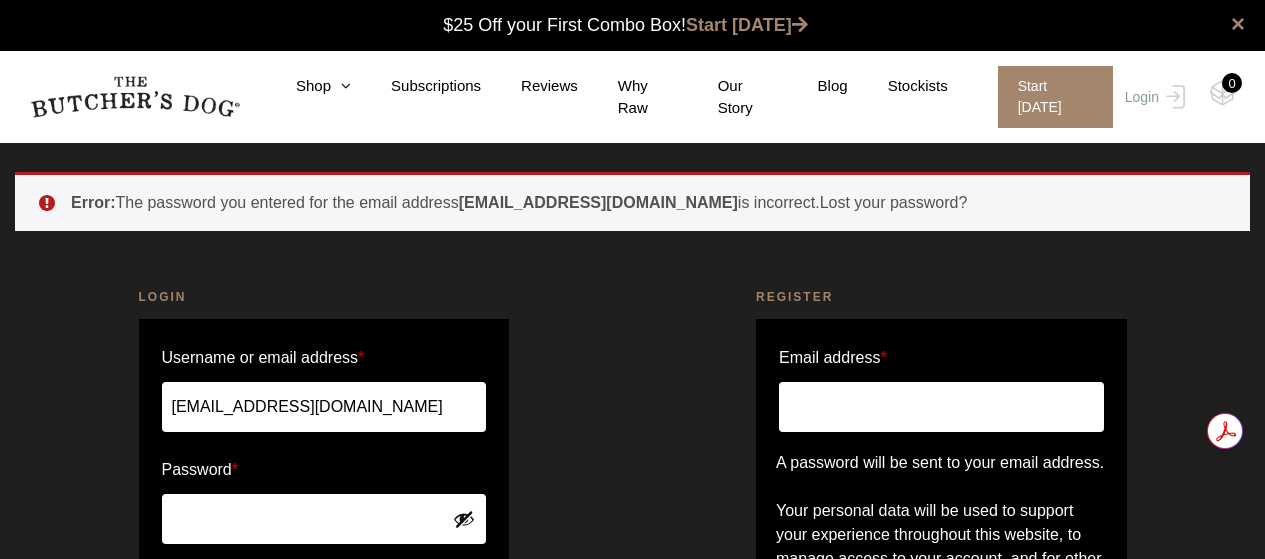 scroll, scrollTop: 0, scrollLeft: 0, axis: both 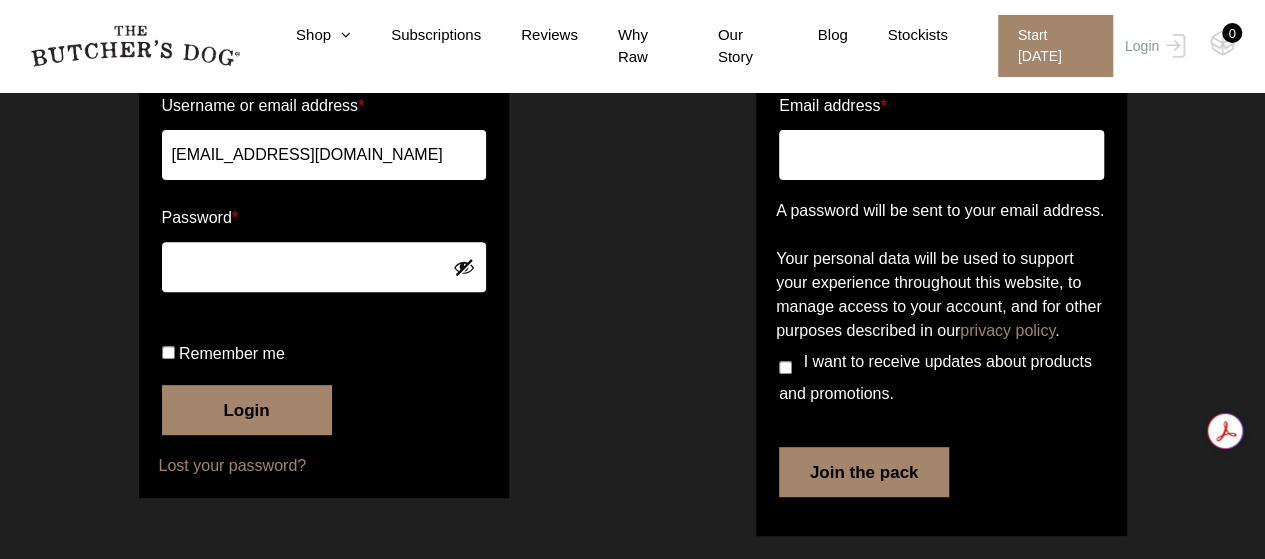 click on "Lost your password?" at bounding box center [324, 466] 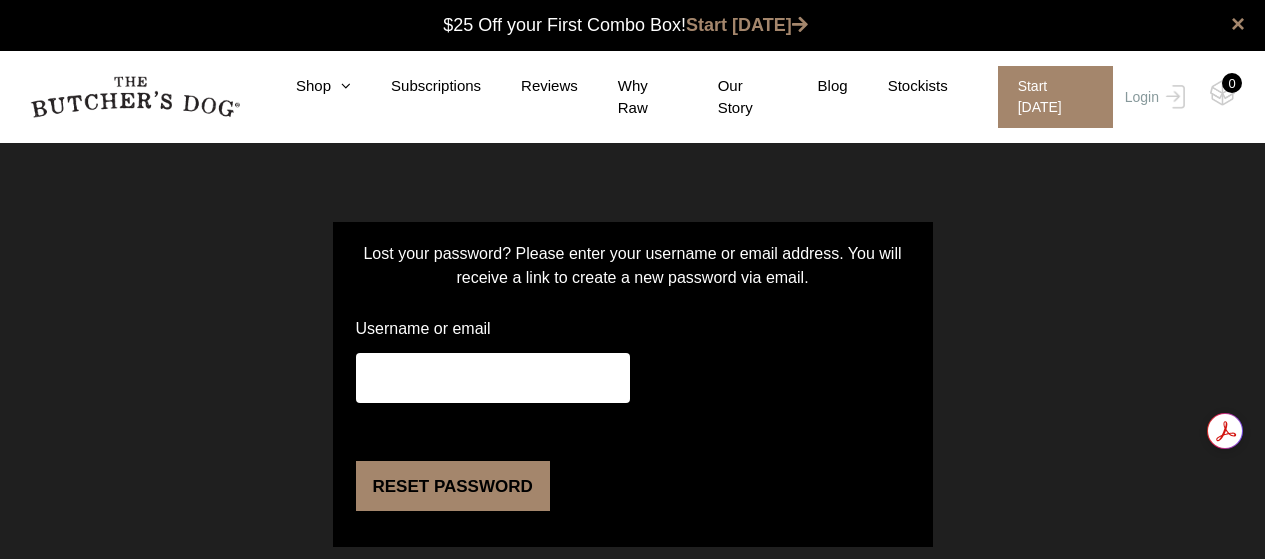 scroll, scrollTop: 0, scrollLeft: 0, axis: both 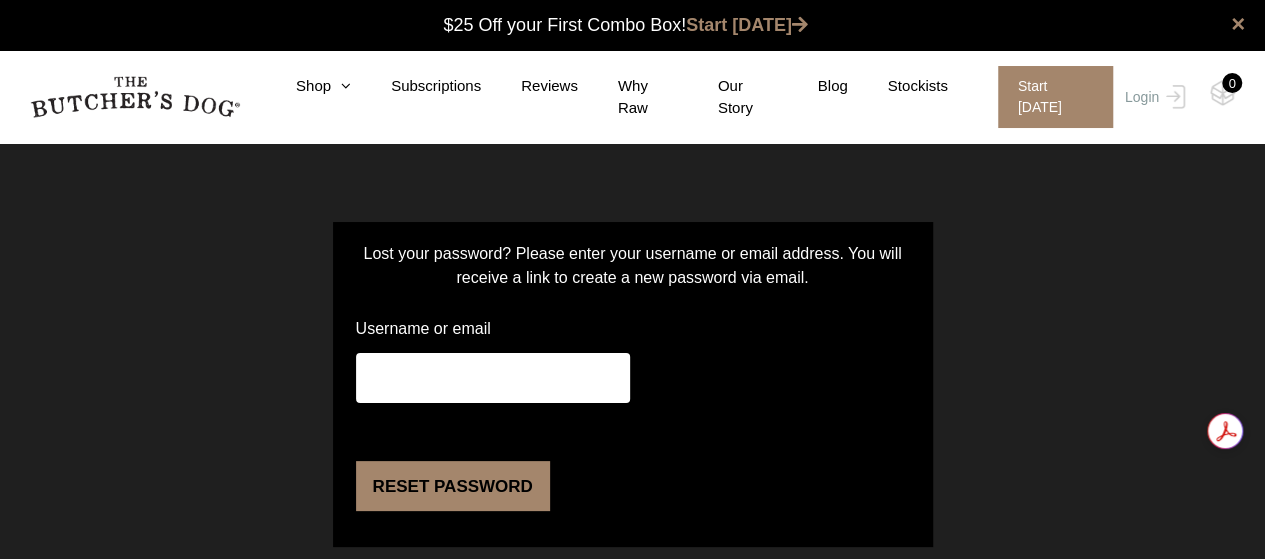 click on "Username or email" at bounding box center (493, 378) 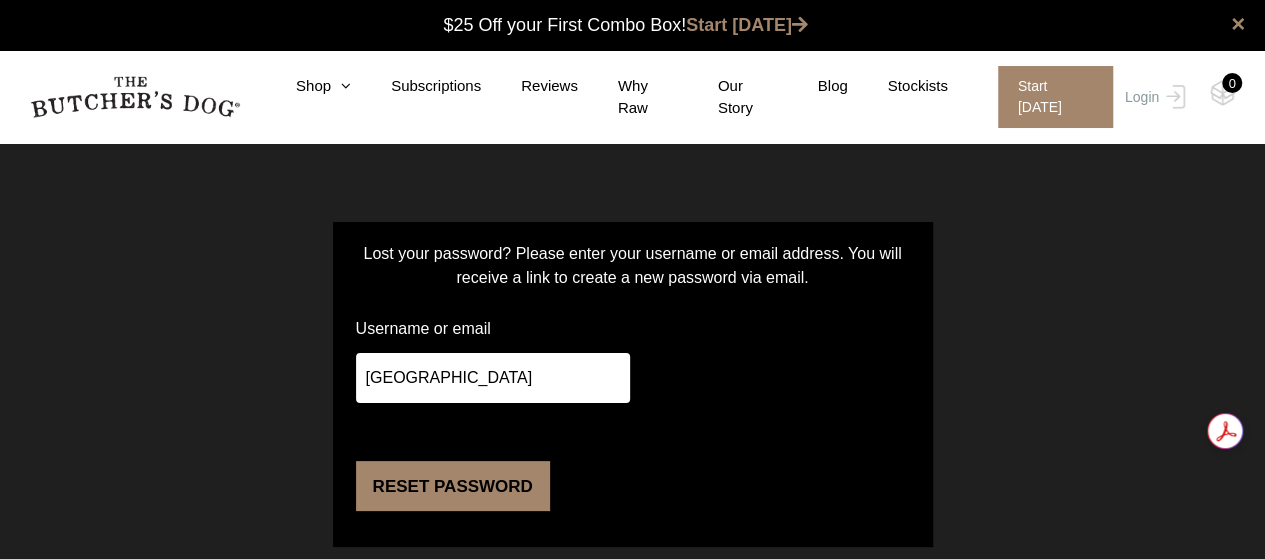 type on "[EMAIL_ADDRESS][DOMAIN_NAME]" 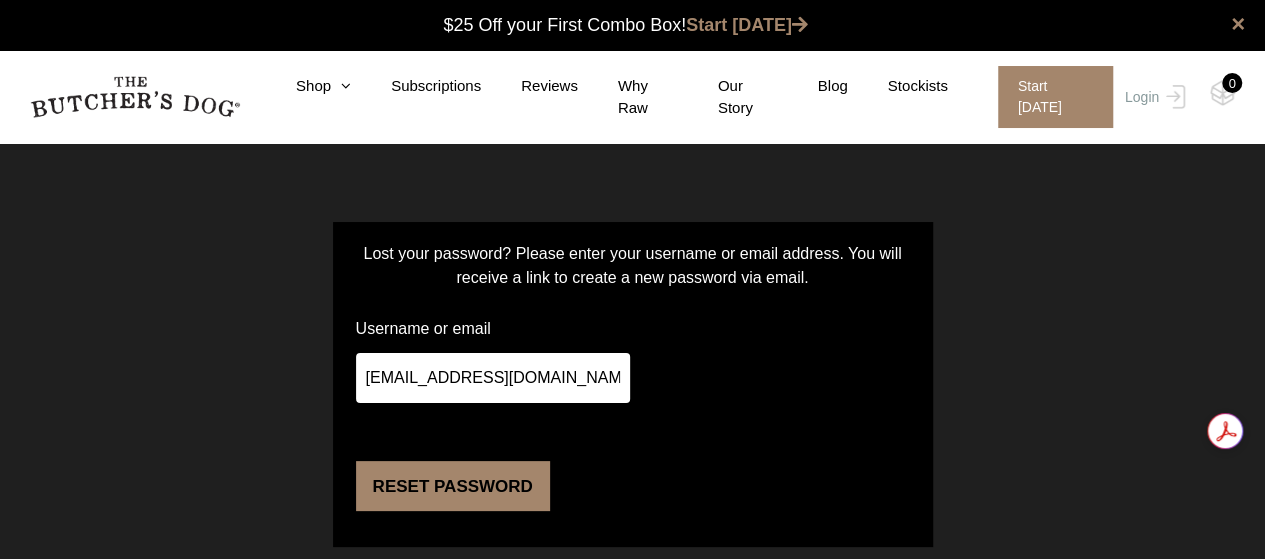 click on "Reset password" at bounding box center (453, 486) 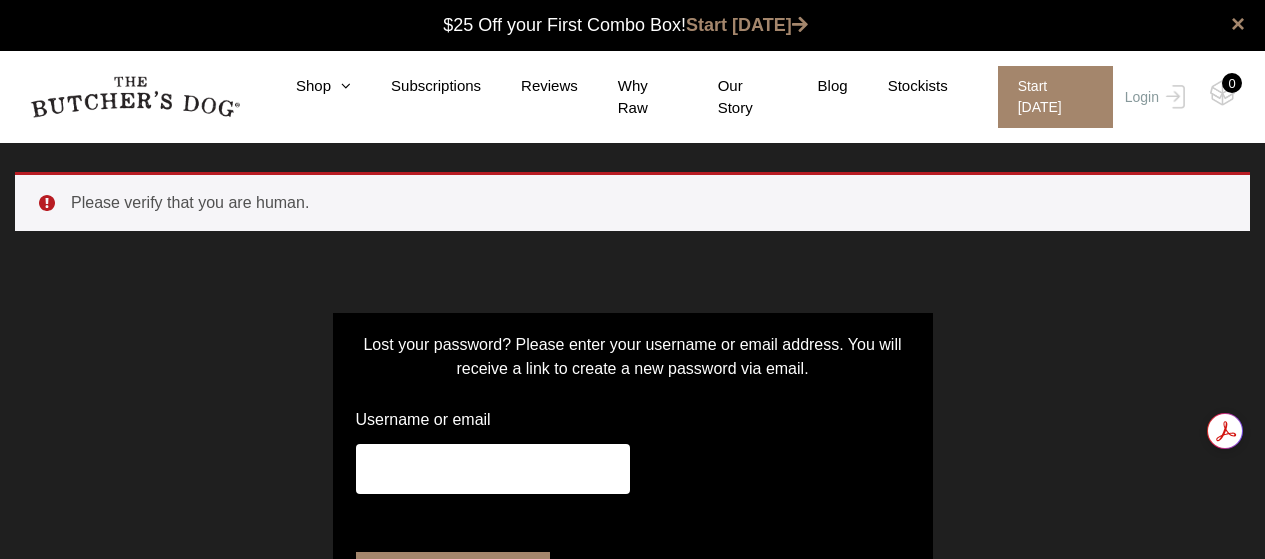 scroll, scrollTop: 0, scrollLeft: 0, axis: both 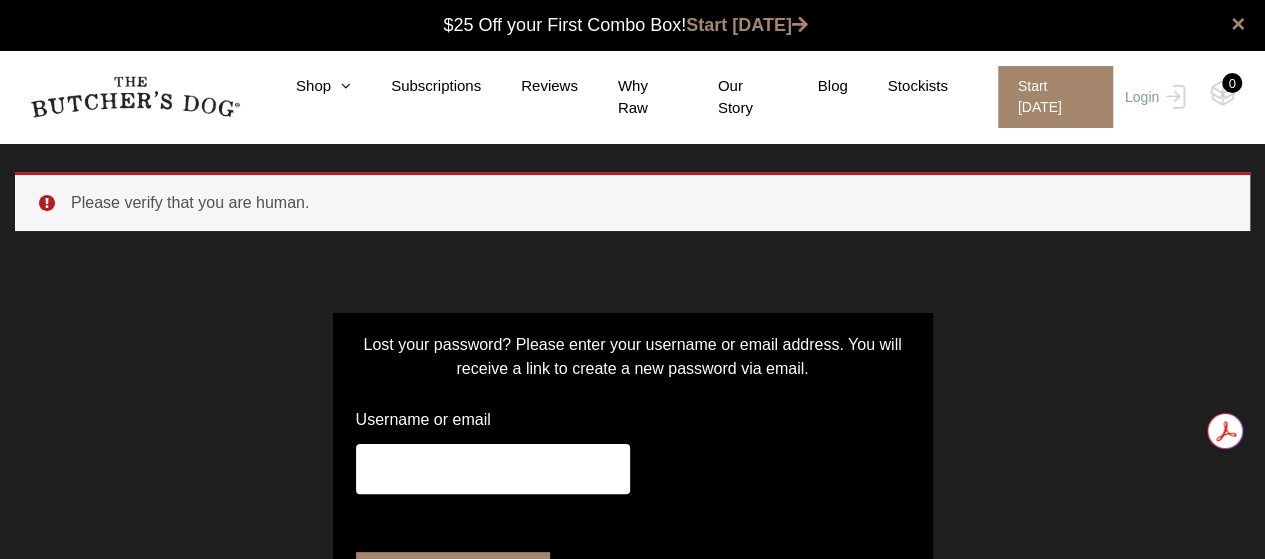 click on "Username or email" at bounding box center (493, 469) 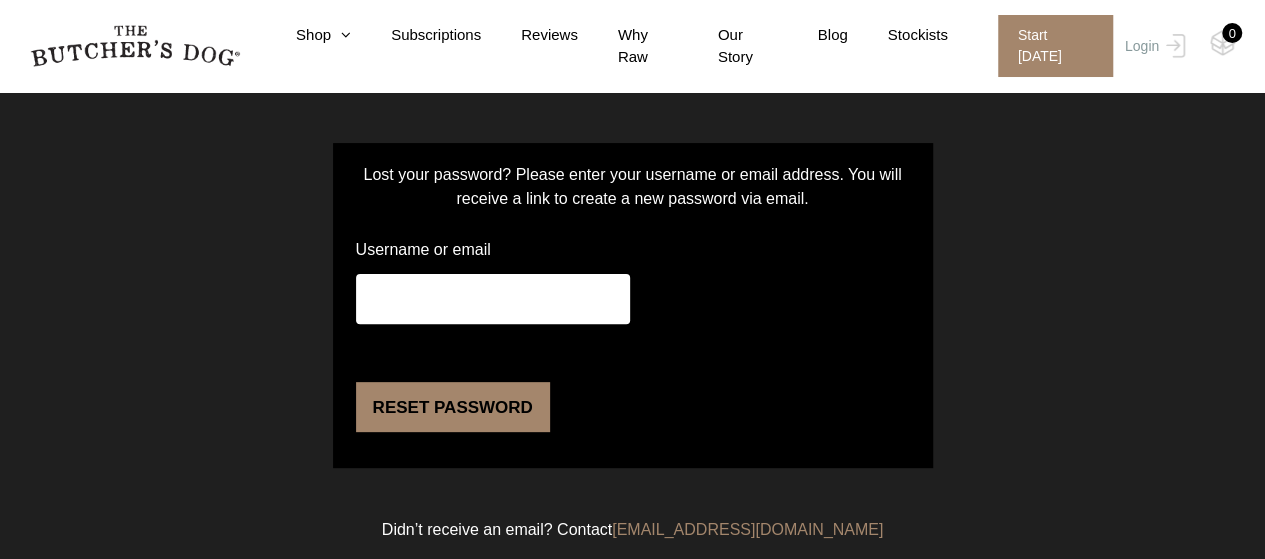 scroll, scrollTop: 168, scrollLeft: 0, axis: vertical 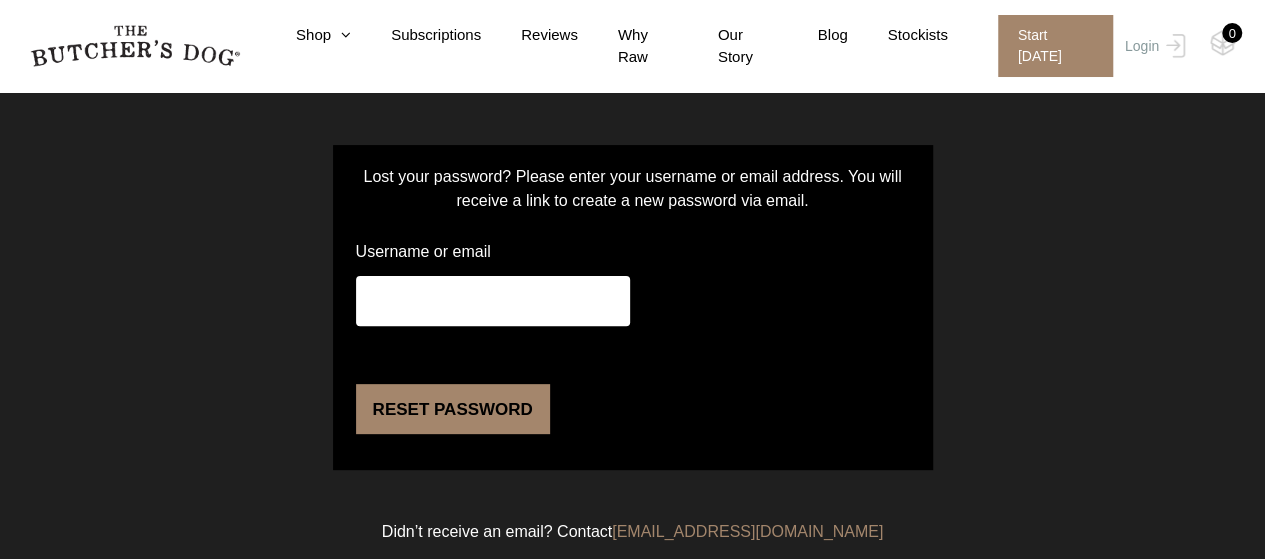 click on "Username or email" at bounding box center (493, 301) 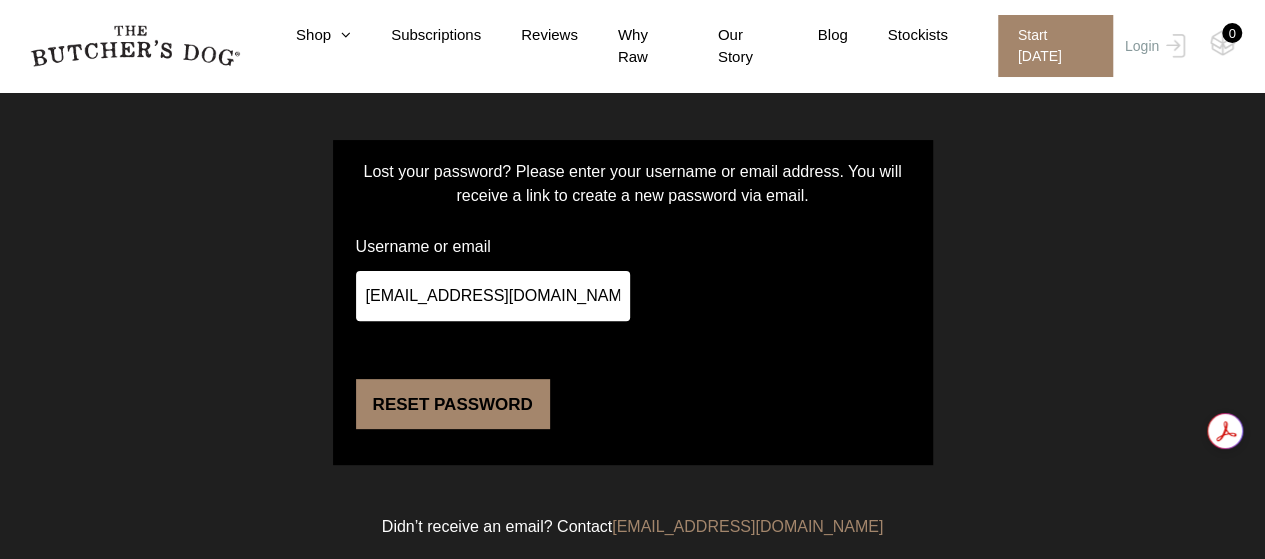 scroll, scrollTop: 216, scrollLeft: 0, axis: vertical 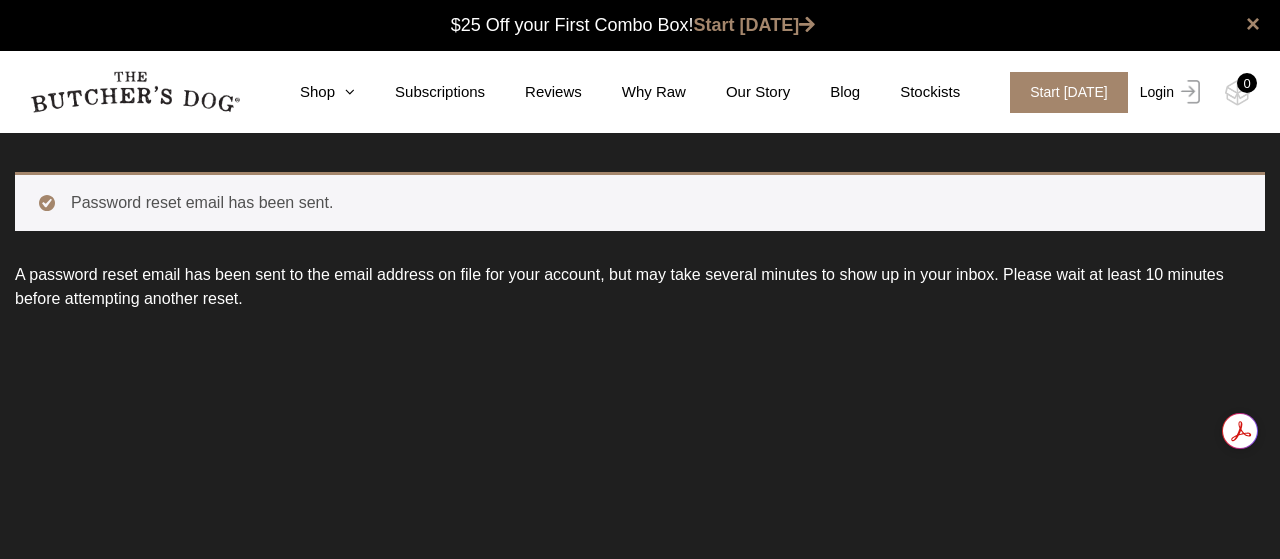 click on "Login" at bounding box center (1167, 92) 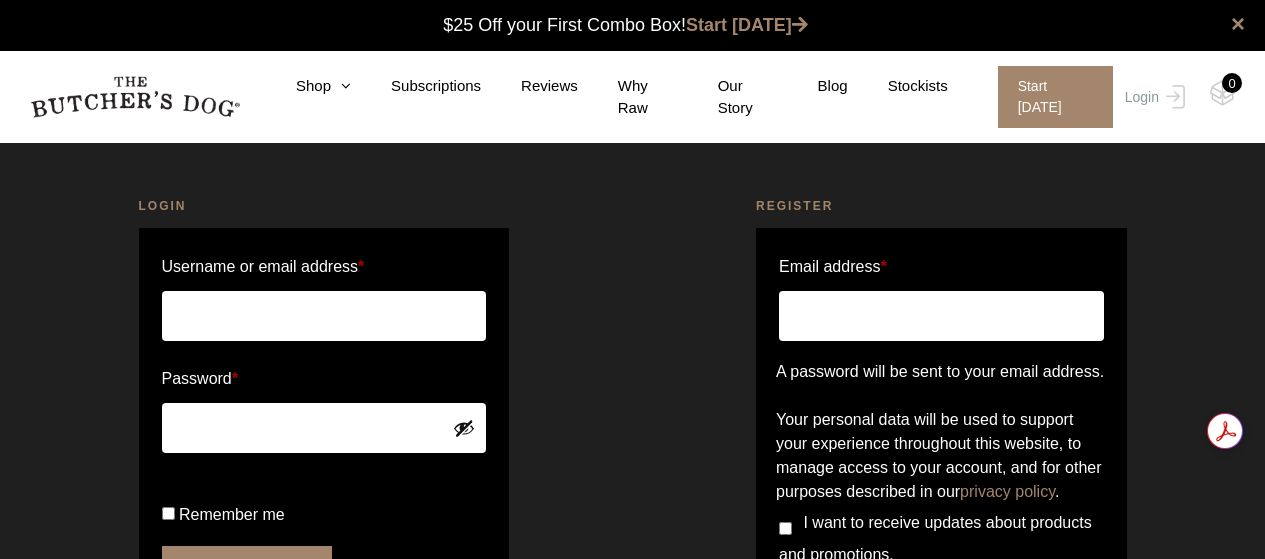 scroll, scrollTop: 0, scrollLeft: 0, axis: both 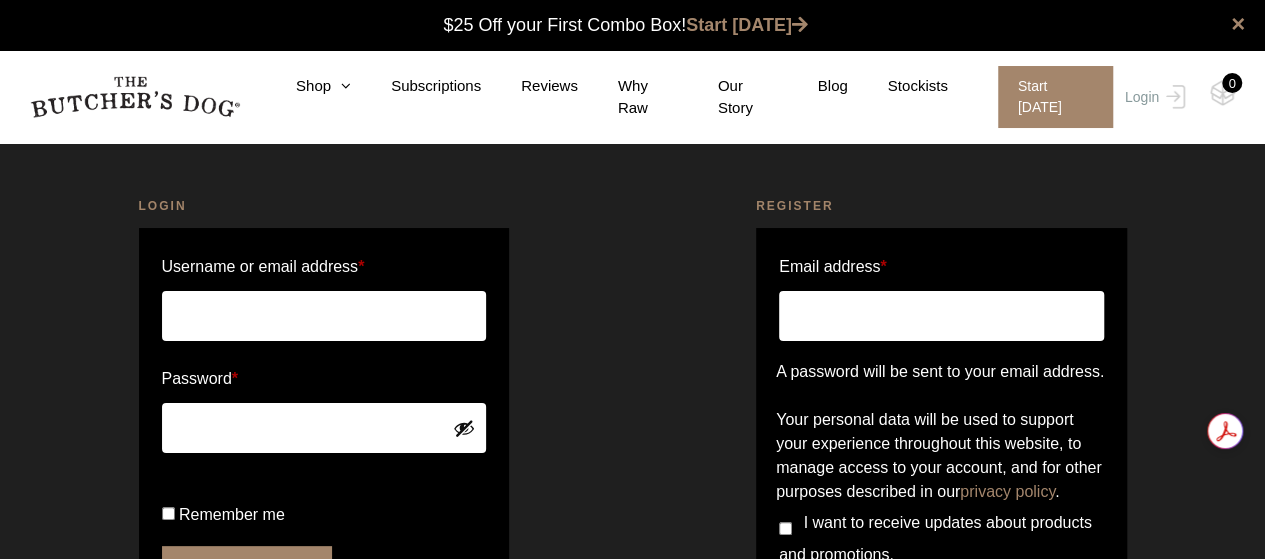 click on "Username or email address  *" at bounding box center (324, 316) 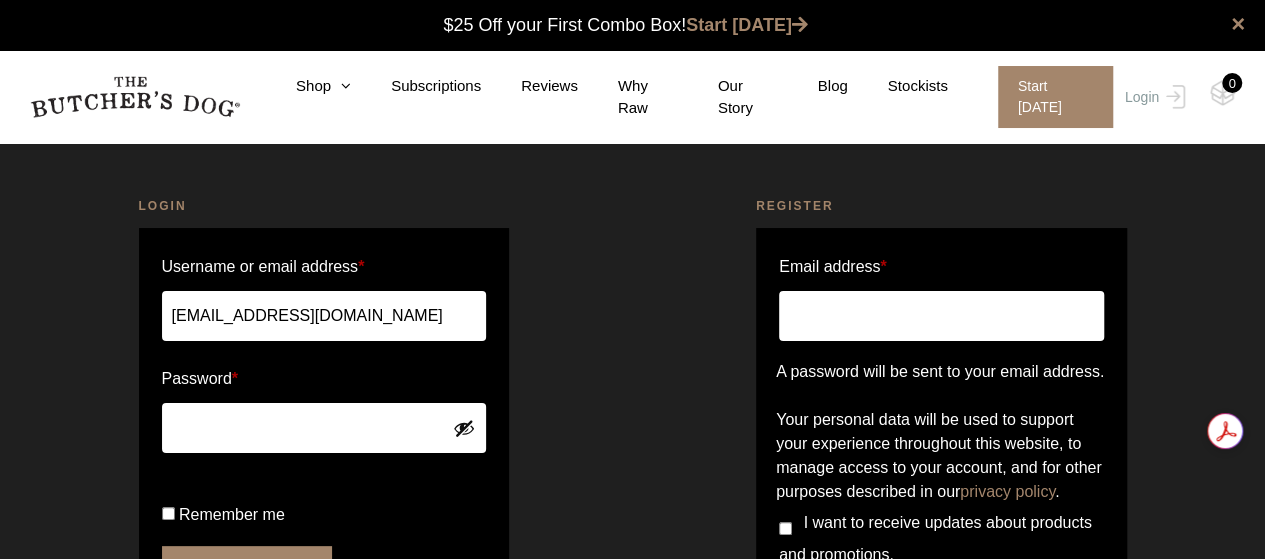 click at bounding box center (464, 428) 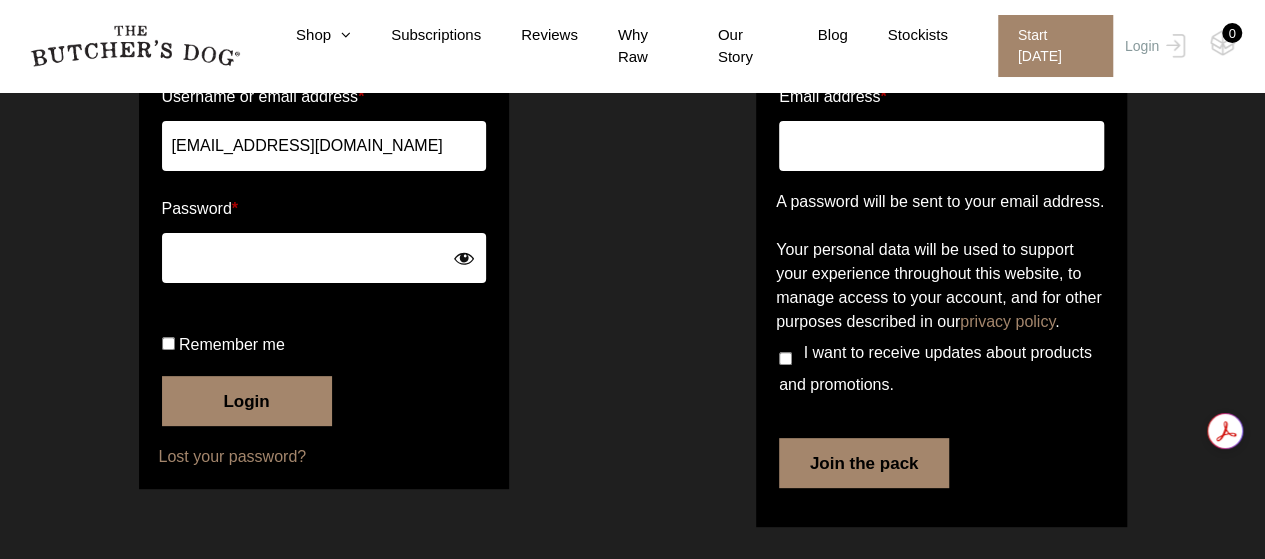 scroll, scrollTop: 231, scrollLeft: 0, axis: vertical 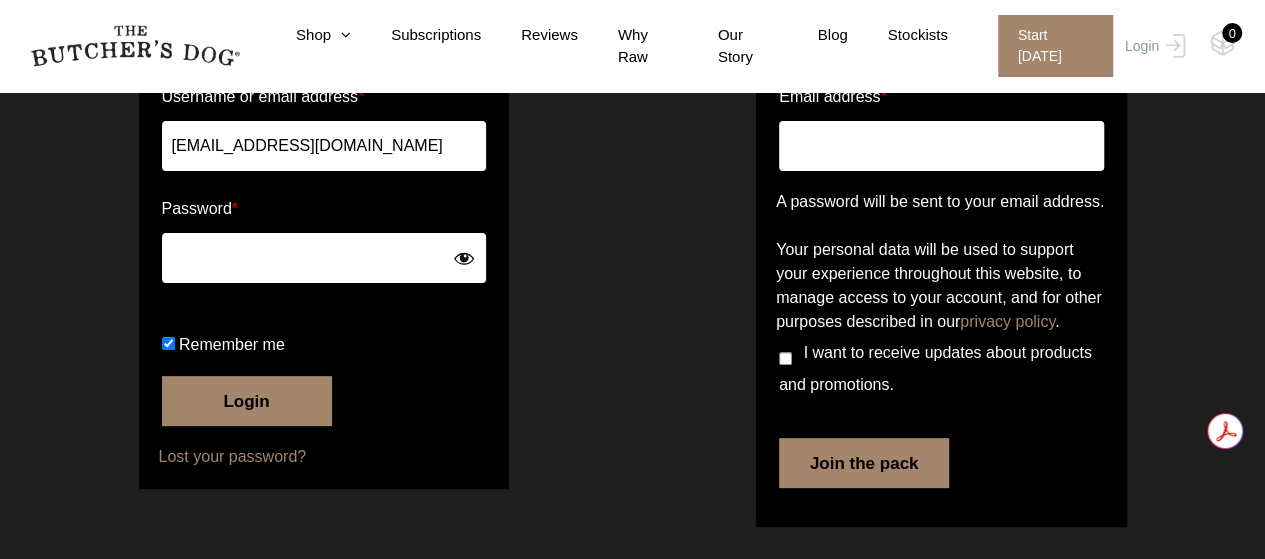 click on "Login" at bounding box center [247, 401] 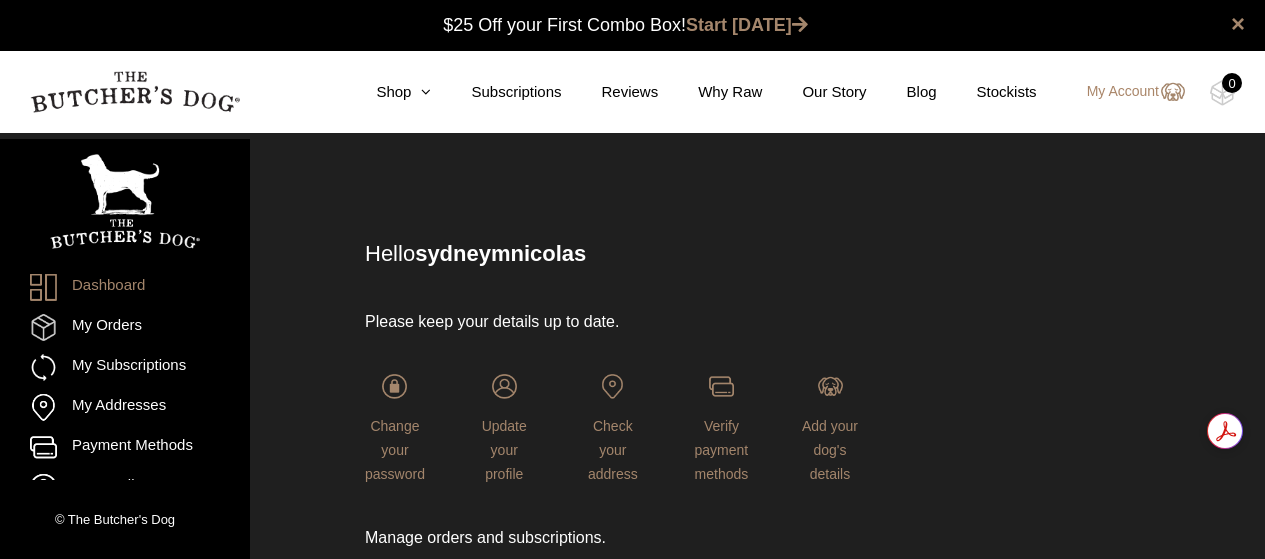 scroll, scrollTop: 0, scrollLeft: 0, axis: both 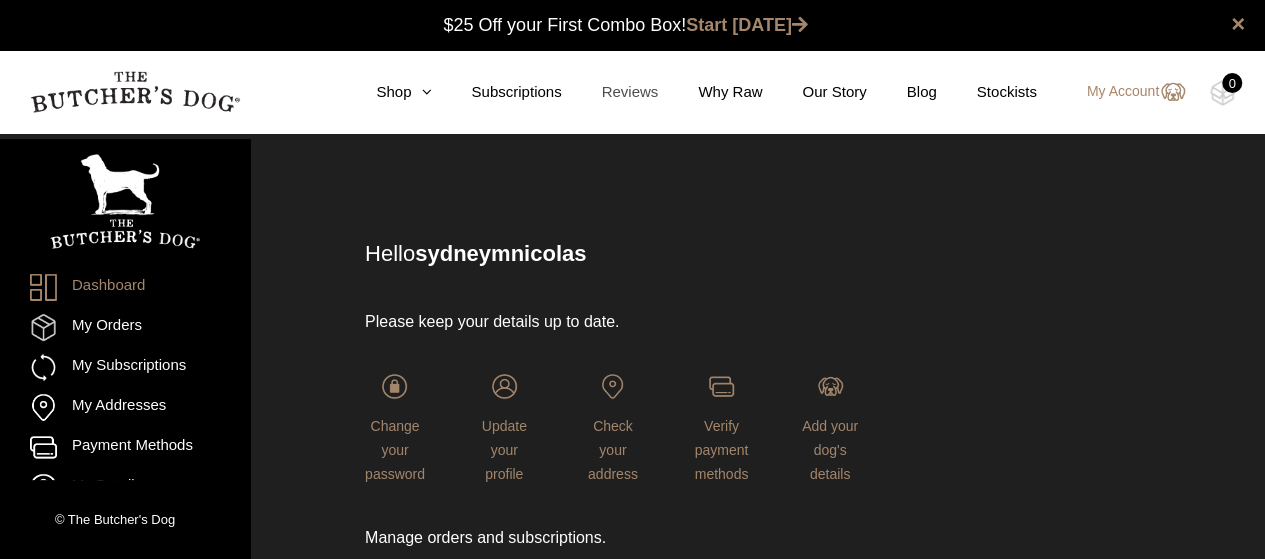 click on "Reviews" at bounding box center (610, 92) 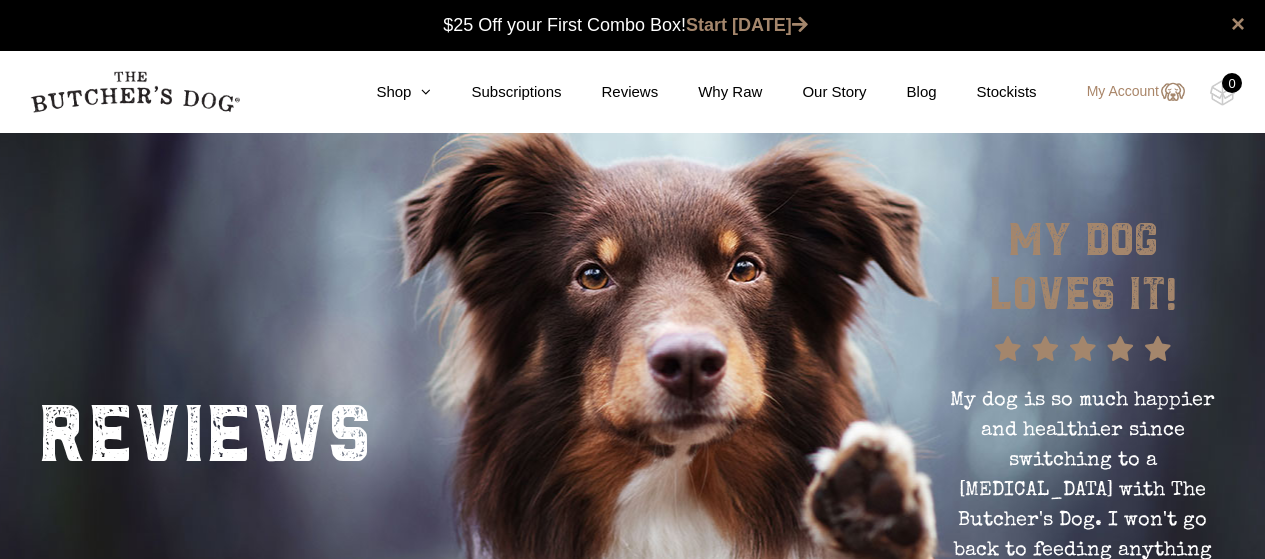 scroll, scrollTop: 0, scrollLeft: 0, axis: both 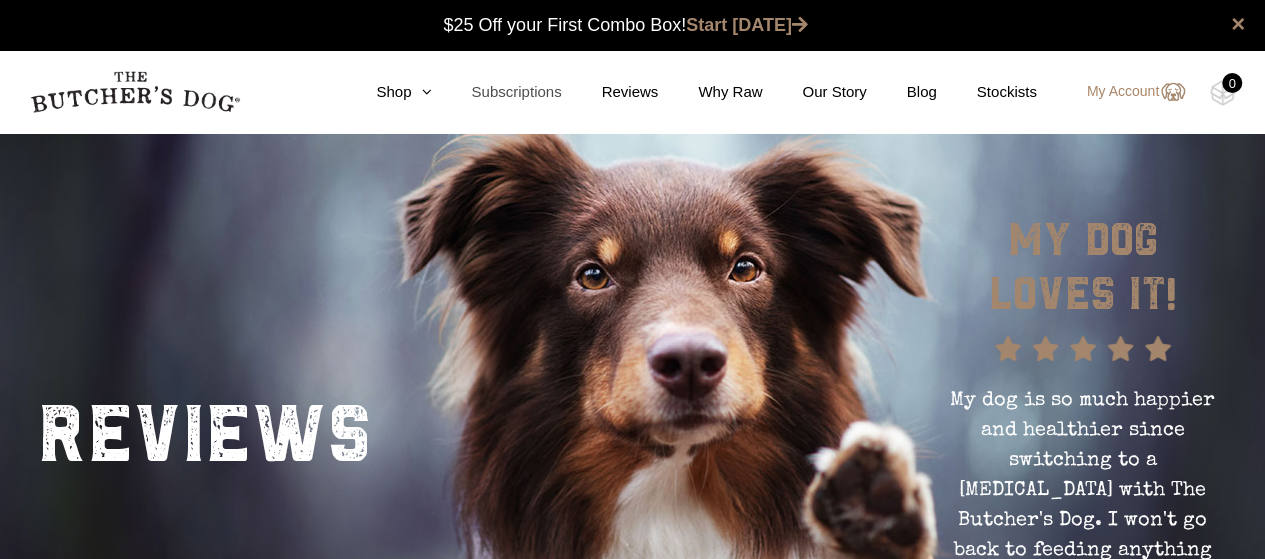 click on "Subscriptions" at bounding box center (496, 92) 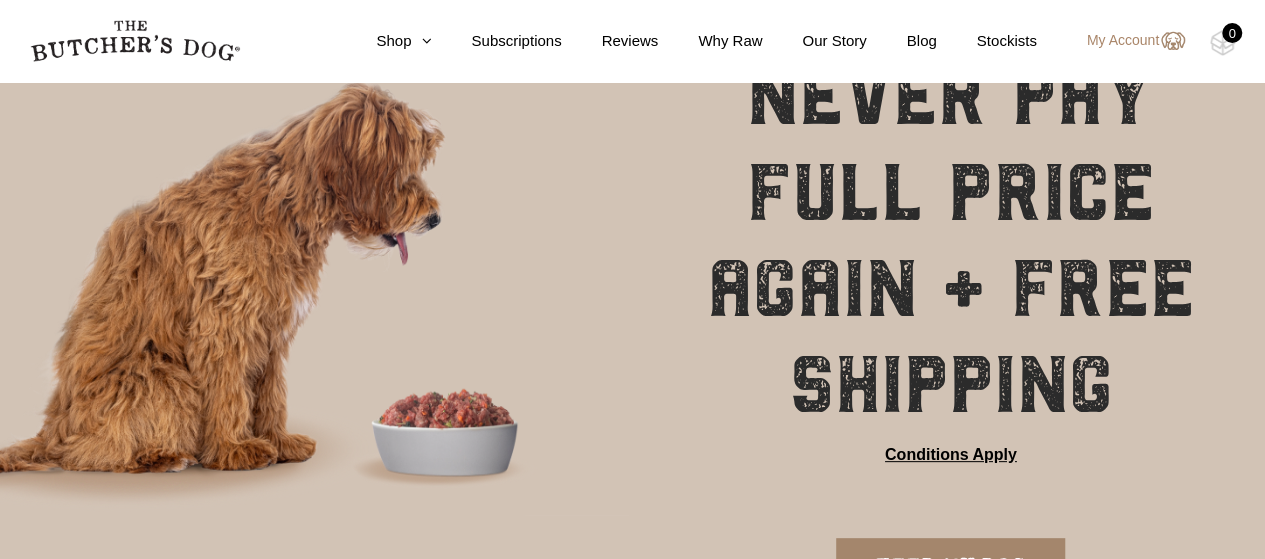 scroll, scrollTop: 301, scrollLeft: 0, axis: vertical 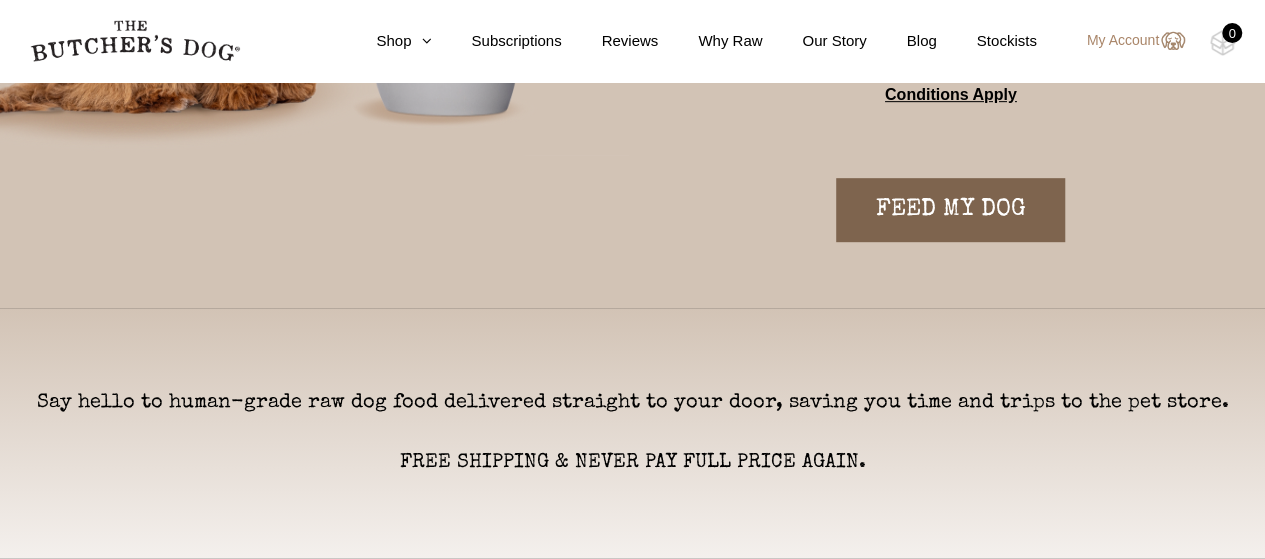 click on "FEED MY DOG" at bounding box center (950, 210) 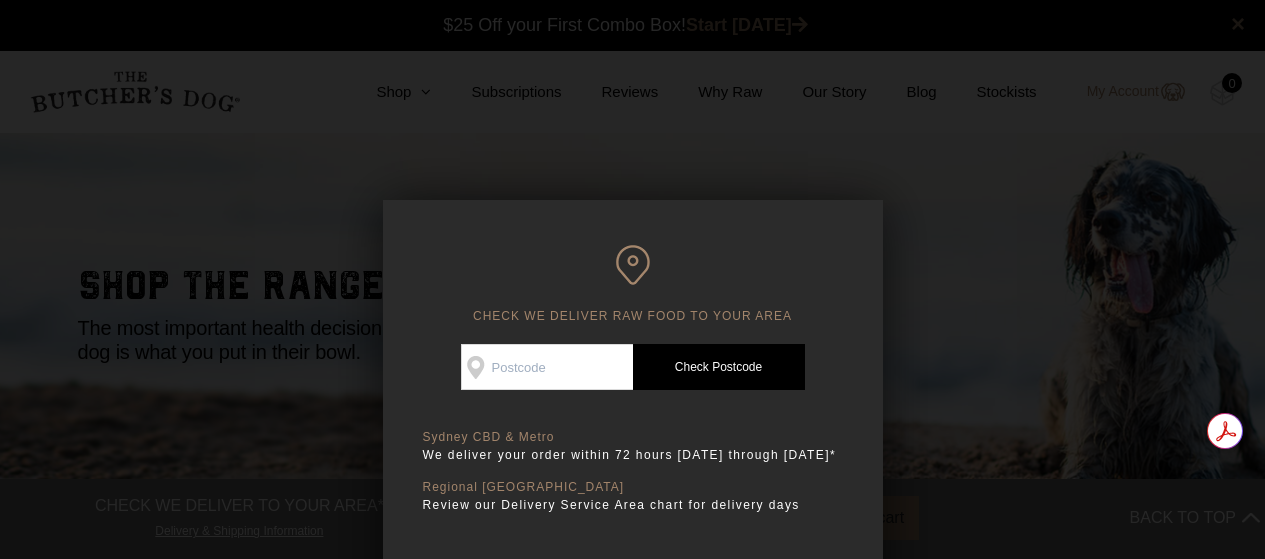 scroll, scrollTop: 97, scrollLeft: 0, axis: vertical 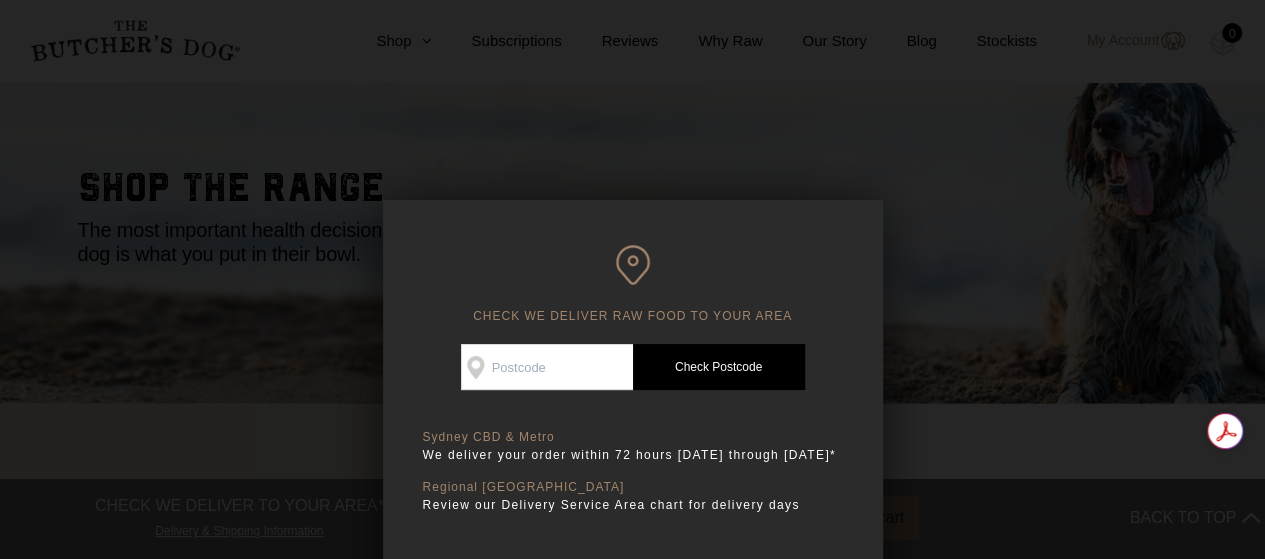 click on "Check Availability At" at bounding box center [547, 367] 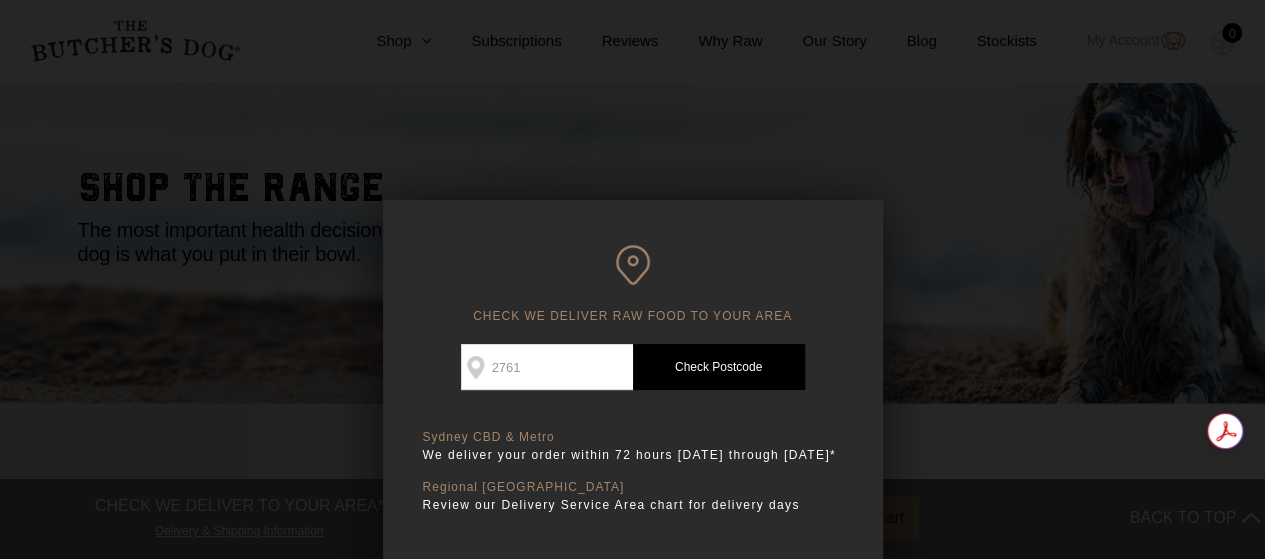 type on "2761" 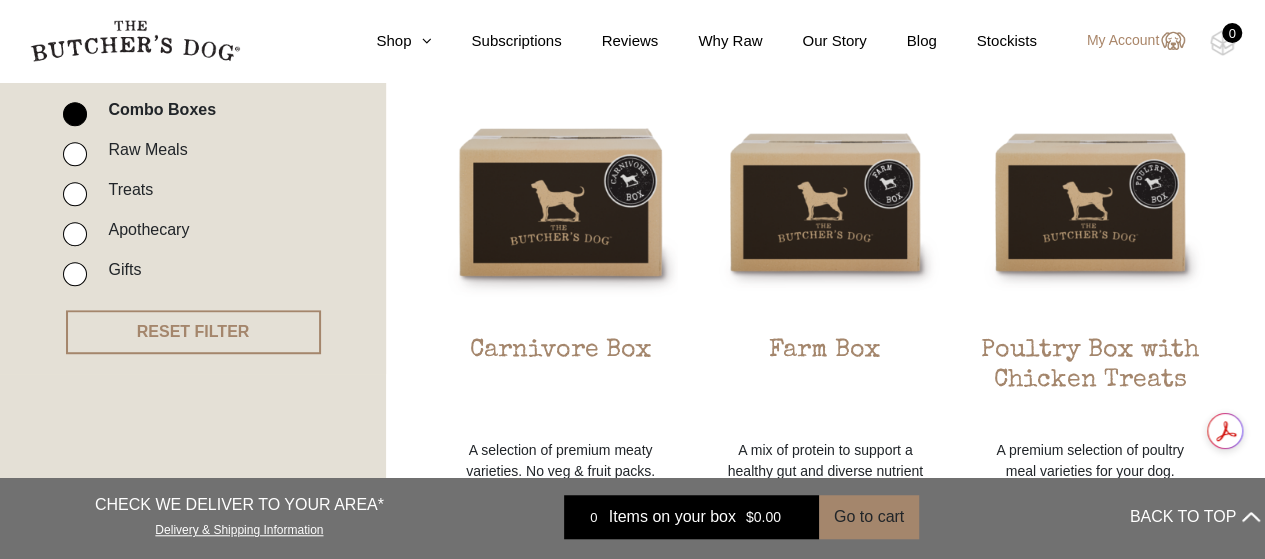 scroll, scrollTop: 675, scrollLeft: 0, axis: vertical 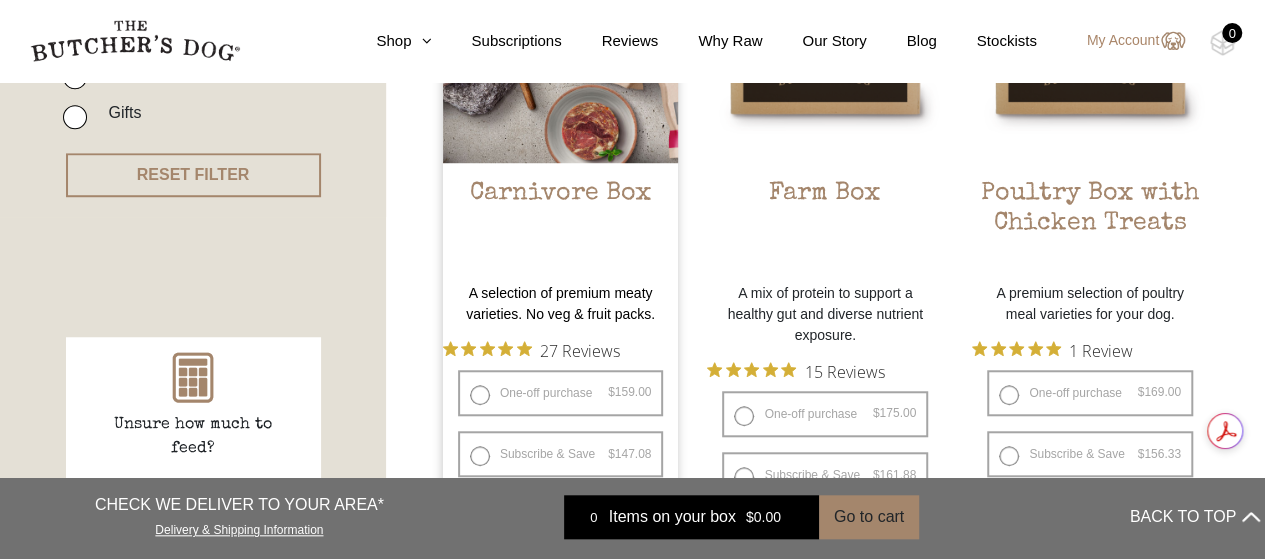 click on "Subscribe &
Save $ 159.00   Original price was: $159.00. $ 147.08 Current price is: $147.08.    / week" at bounding box center (561, 454) 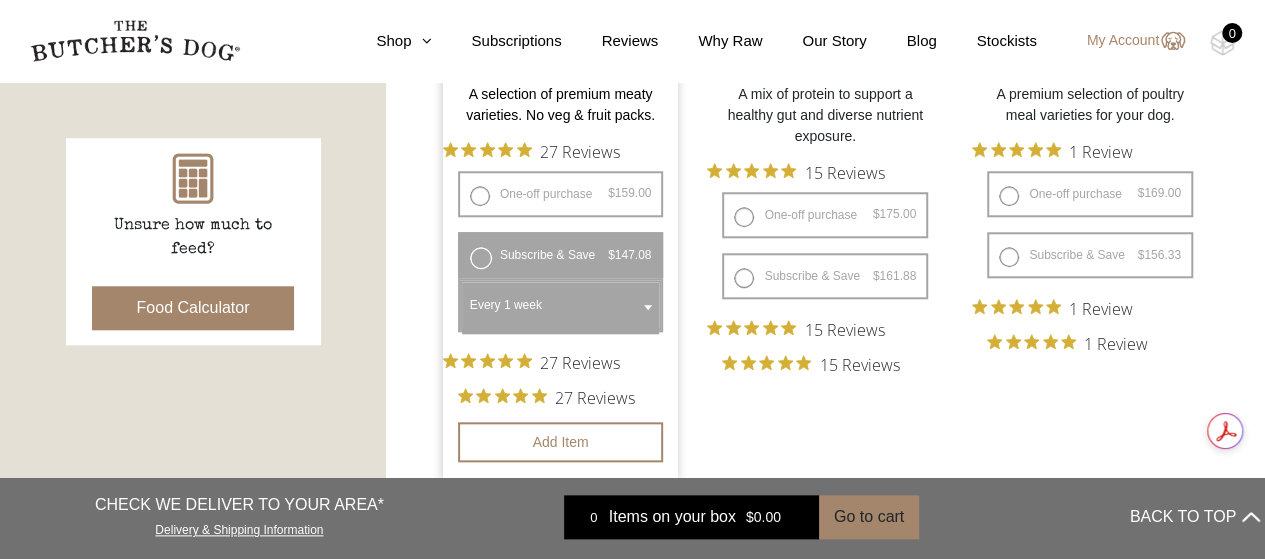 scroll, scrollTop: 875, scrollLeft: 0, axis: vertical 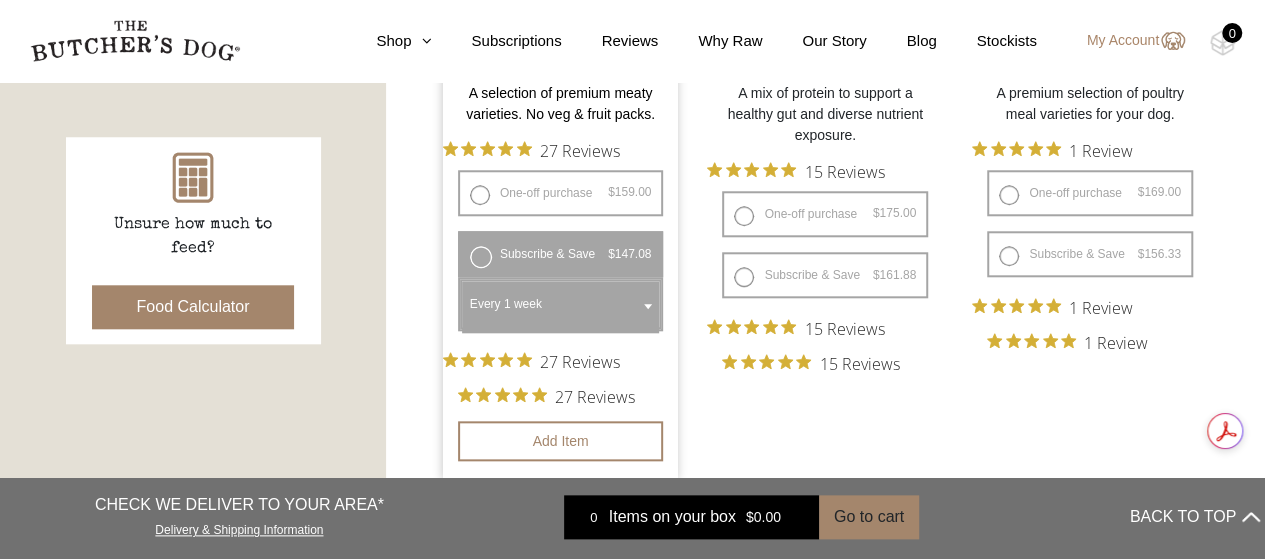 click on "Every 1 week" at bounding box center [561, 307] 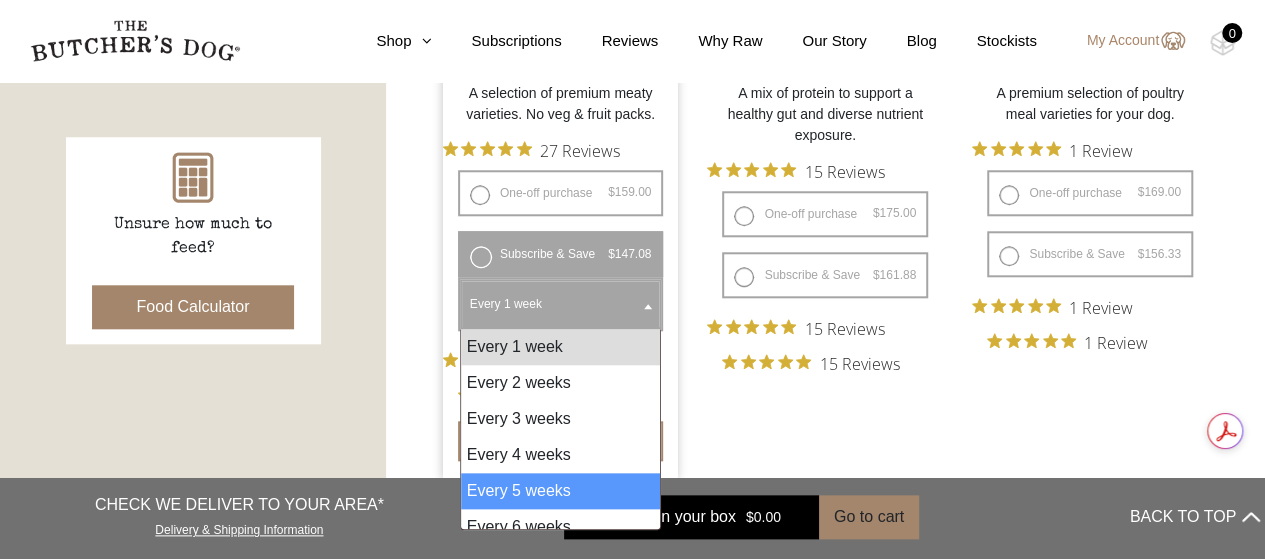 scroll, scrollTop: 16, scrollLeft: 0, axis: vertical 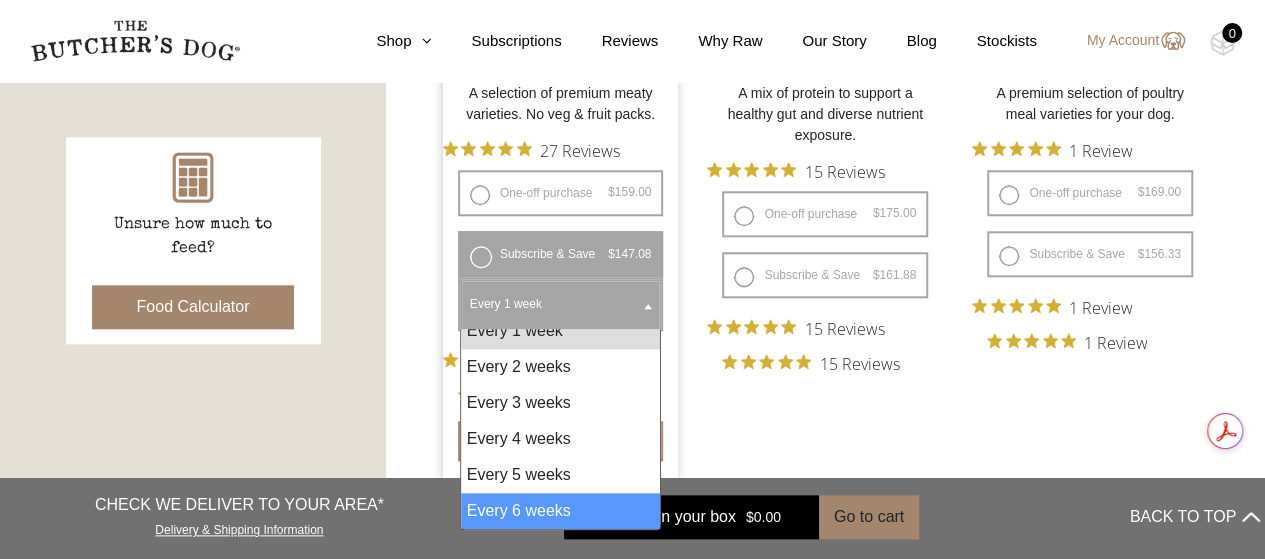 select on "6_week" 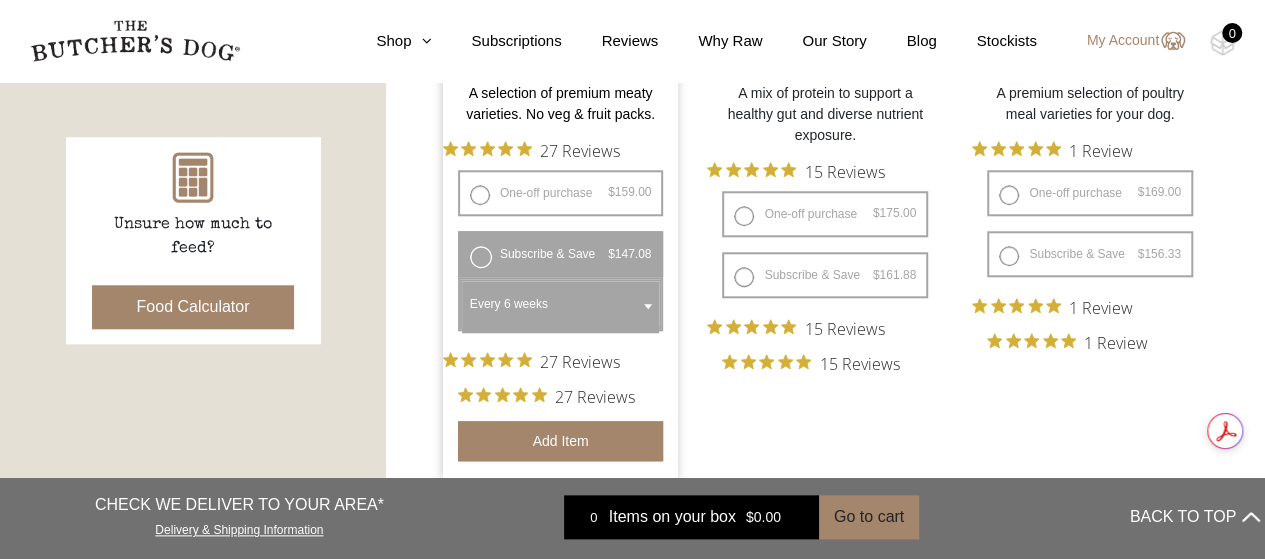 click on "Add item" at bounding box center [561, 441] 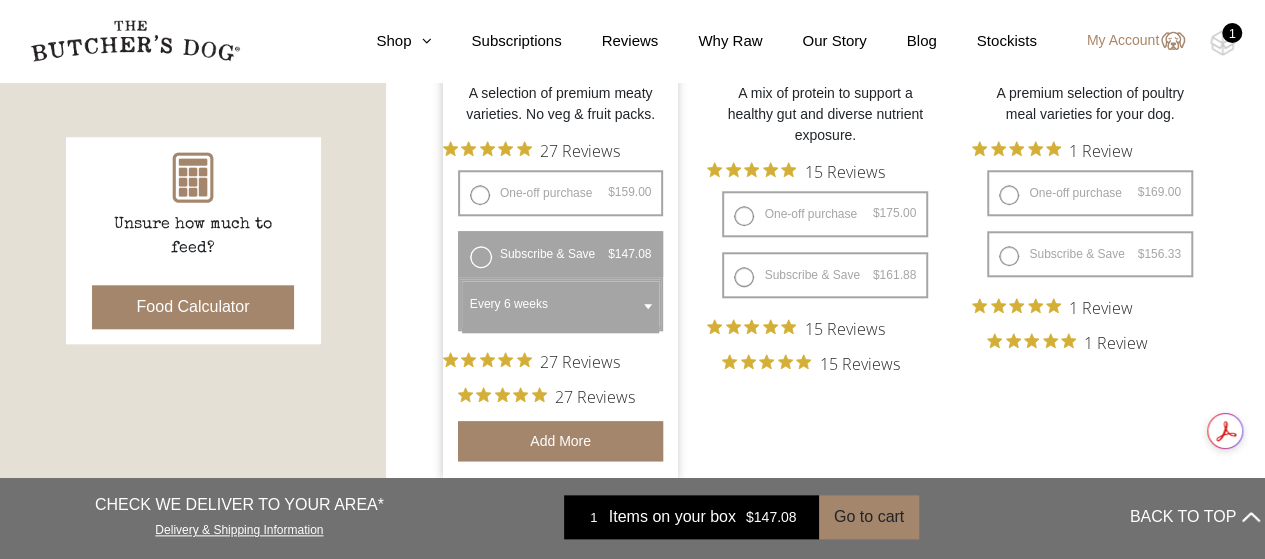 click on "Items on your box" at bounding box center (672, 518) 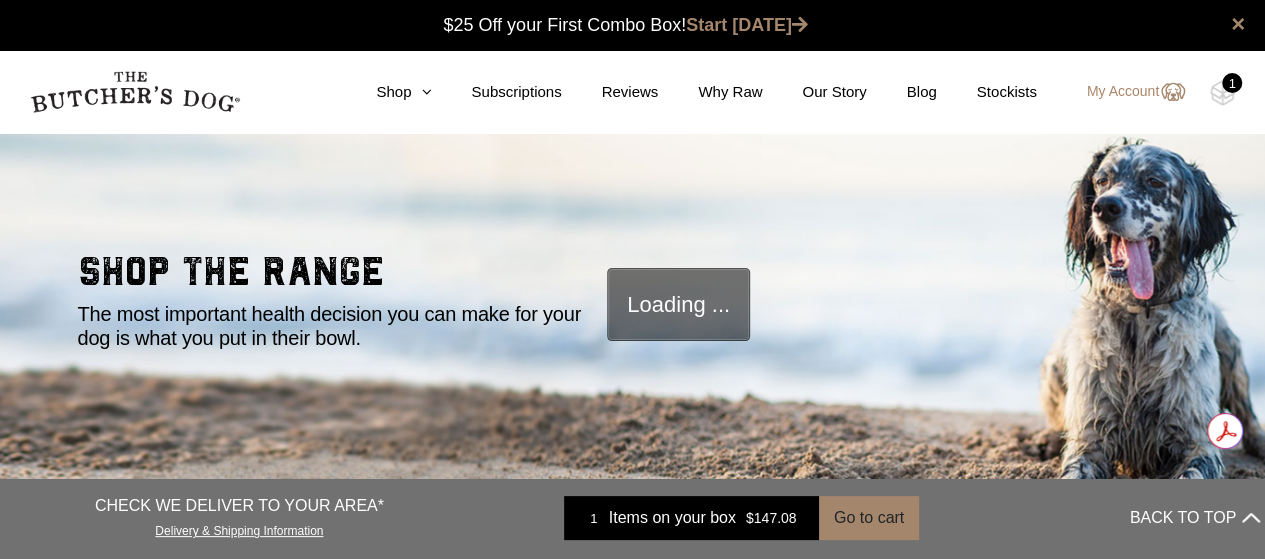 scroll, scrollTop: 0, scrollLeft: 0, axis: both 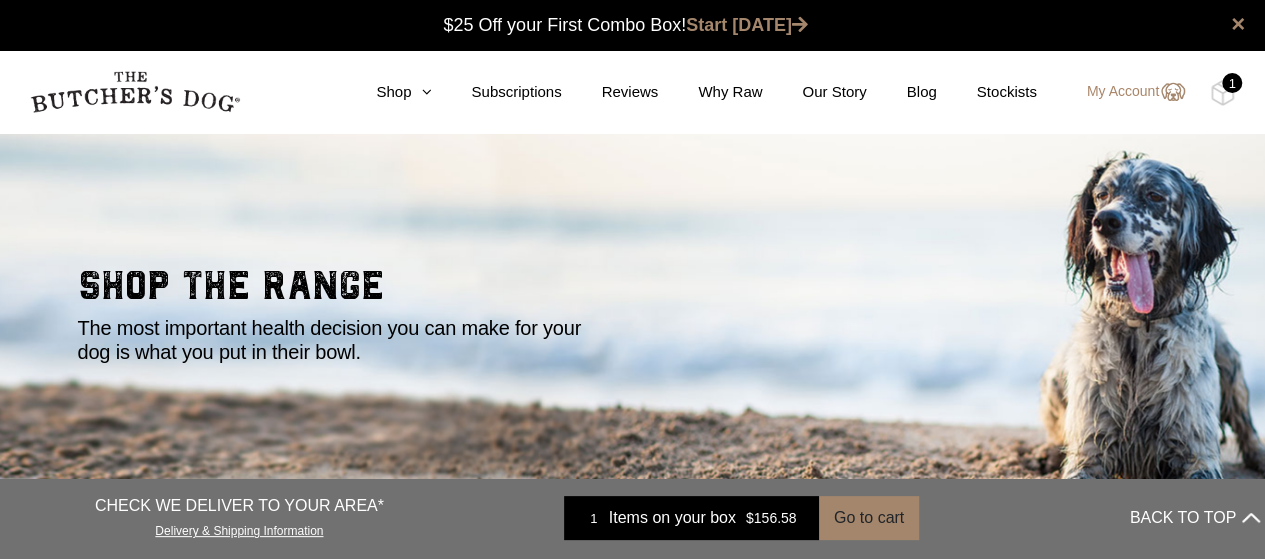 click on "1" at bounding box center [1232, 83] 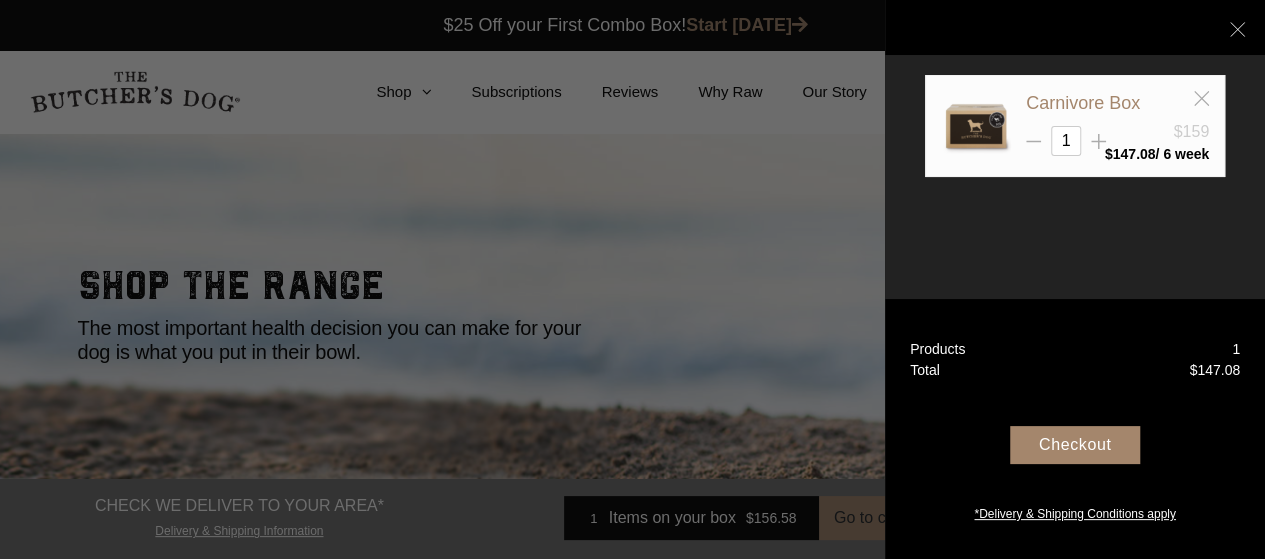 click on "Checkout" at bounding box center (1075, 445) 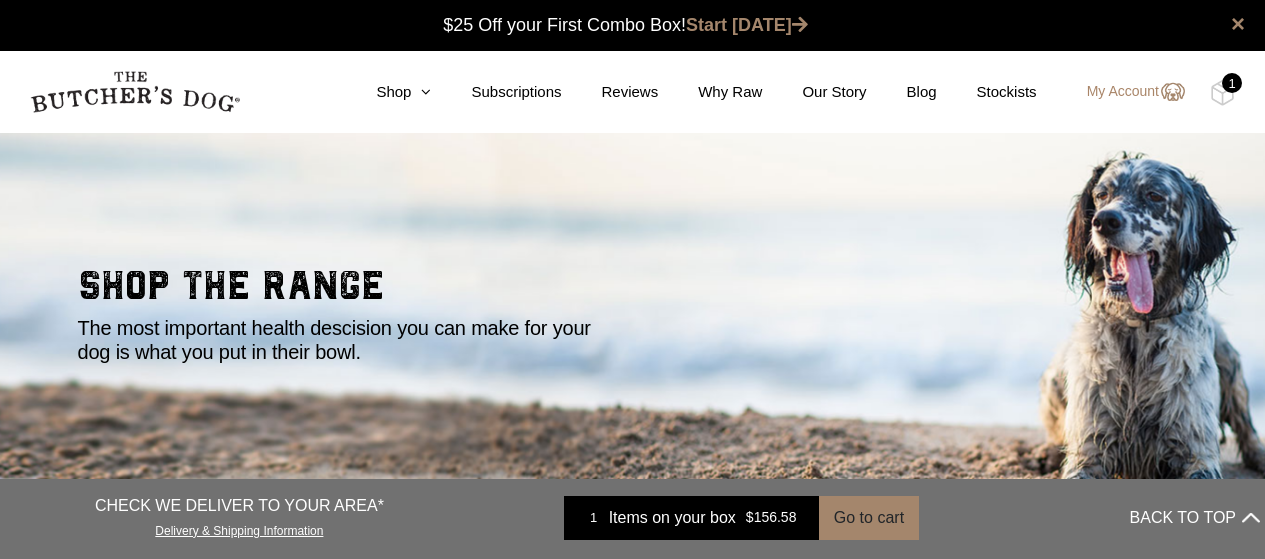 scroll, scrollTop: 0, scrollLeft: 0, axis: both 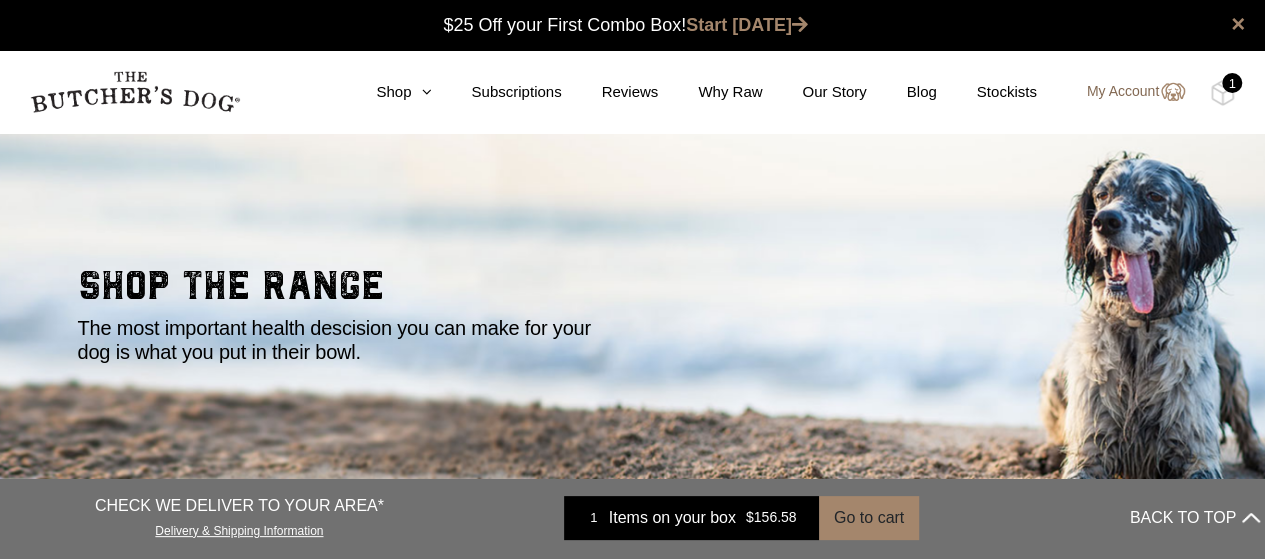 click on "My
Account" at bounding box center [1126, 92] 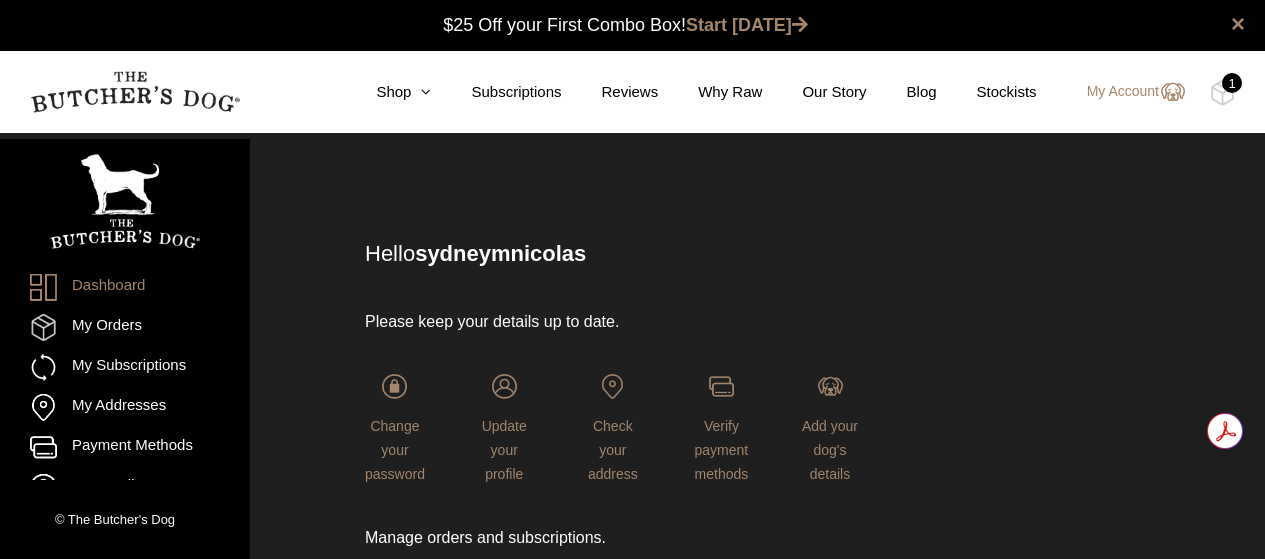scroll, scrollTop: 0, scrollLeft: 0, axis: both 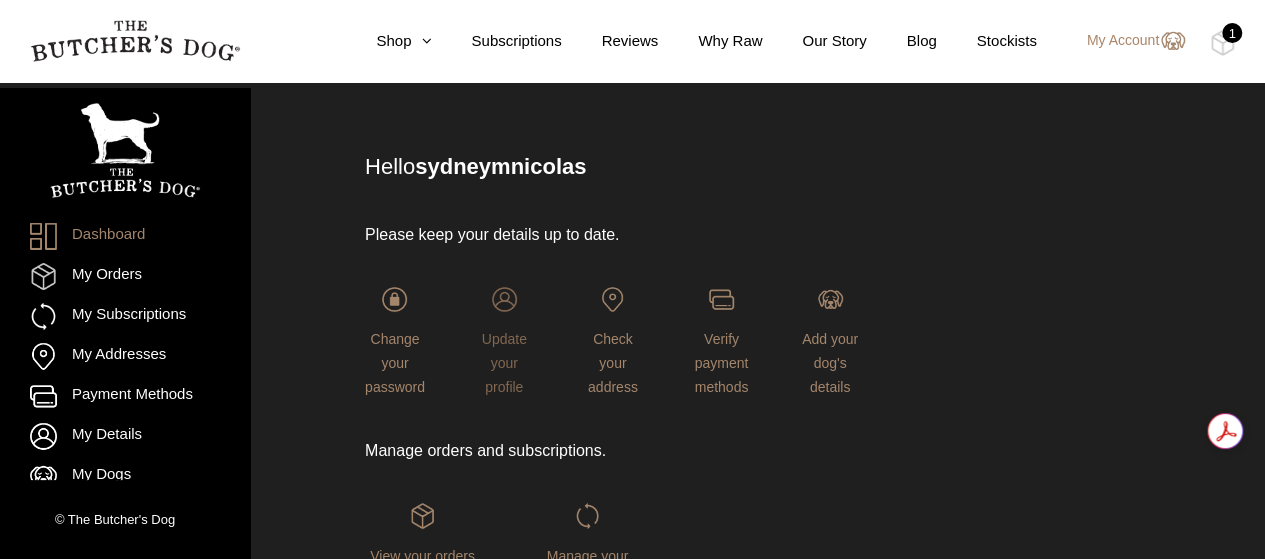 click on "Update your profile" at bounding box center (504, 363) 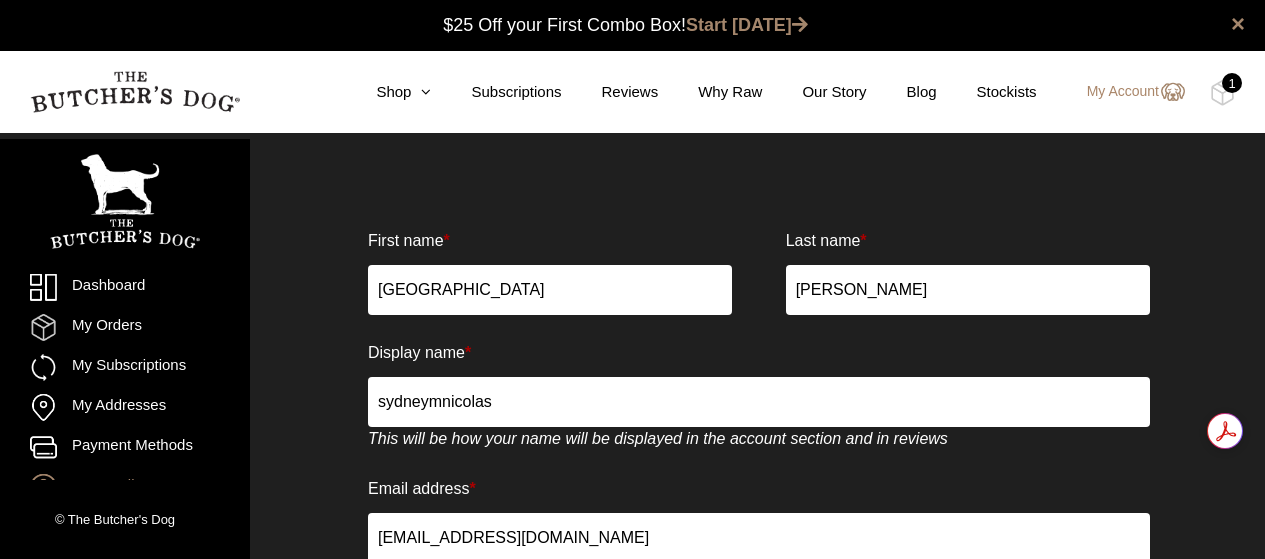 scroll, scrollTop: 0, scrollLeft: 0, axis: both 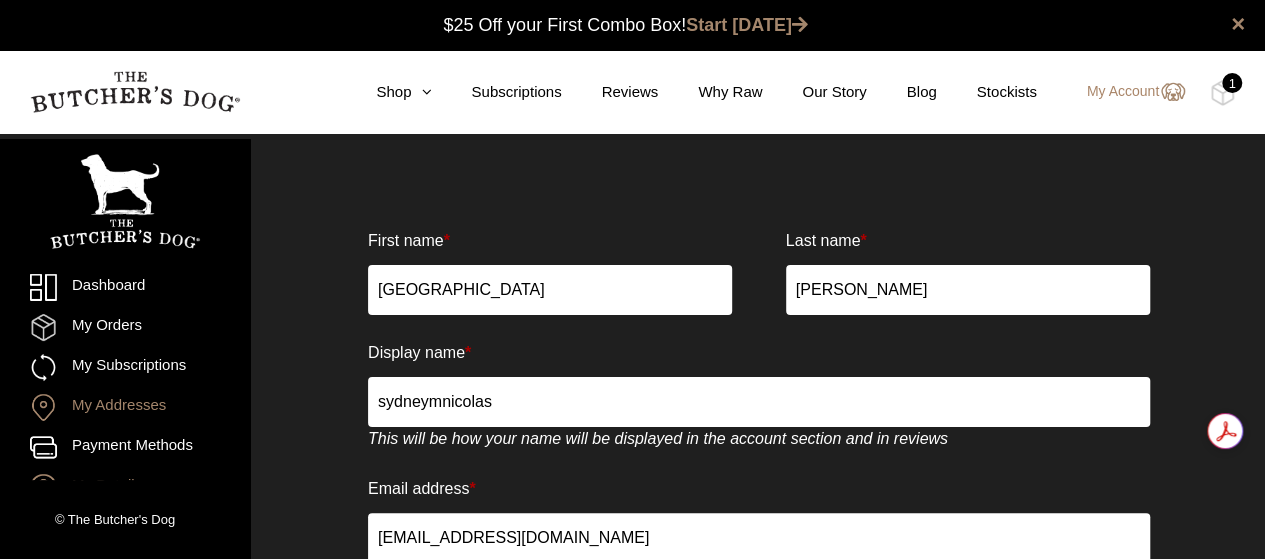 click on "My Addresses" at bounding box center (125, 407) 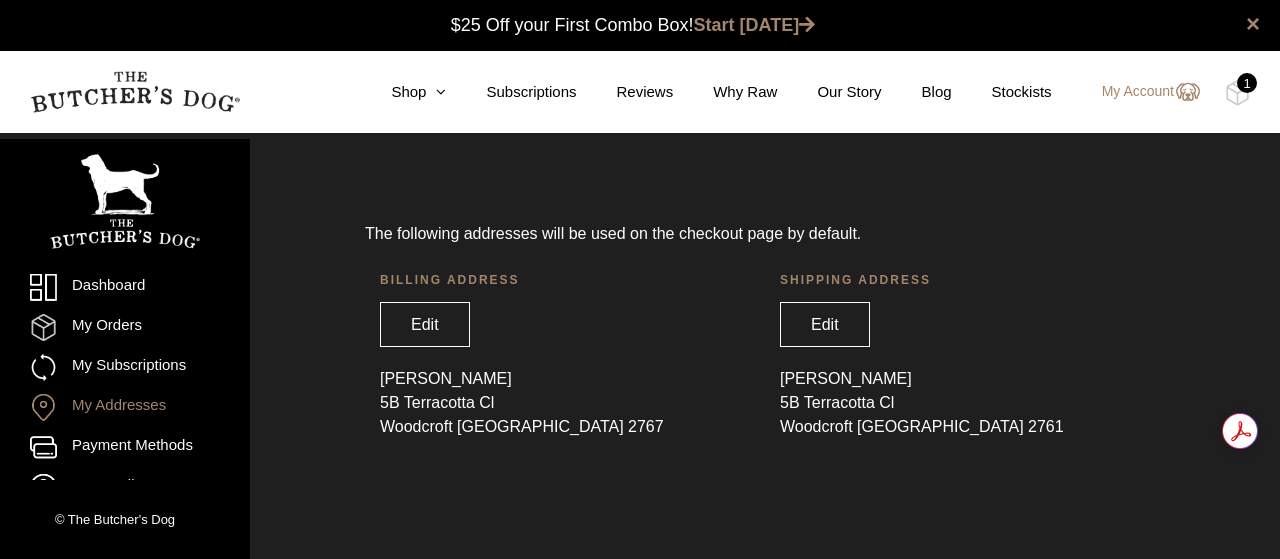 scroll, scrollTop: 0, scrollLeft: 0, axis: both 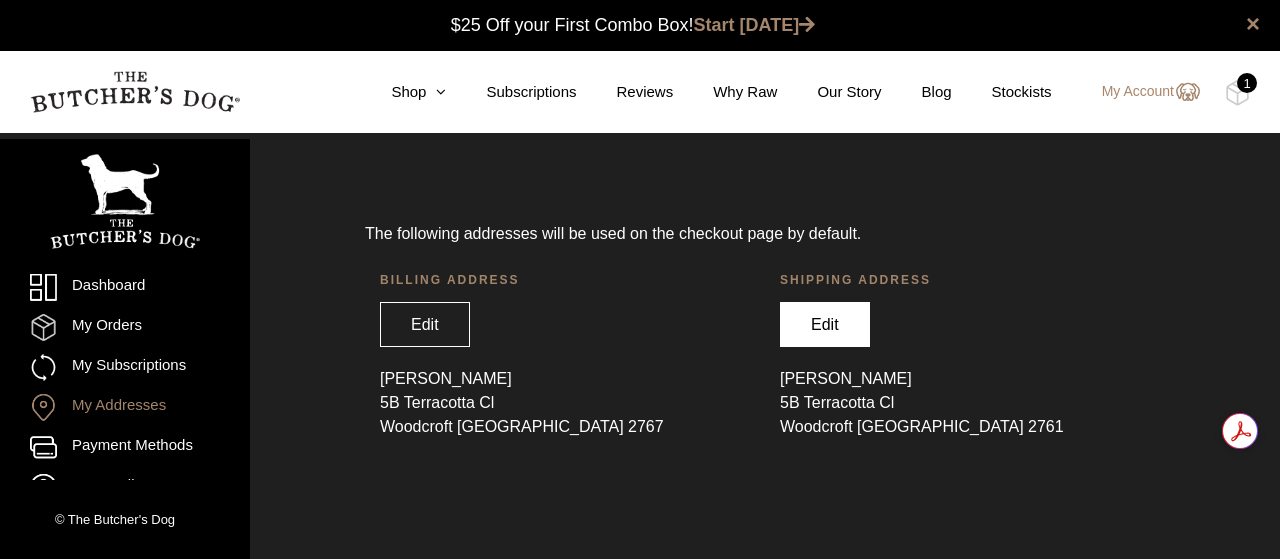 click on "Edit" at bounding box center (825, 324) 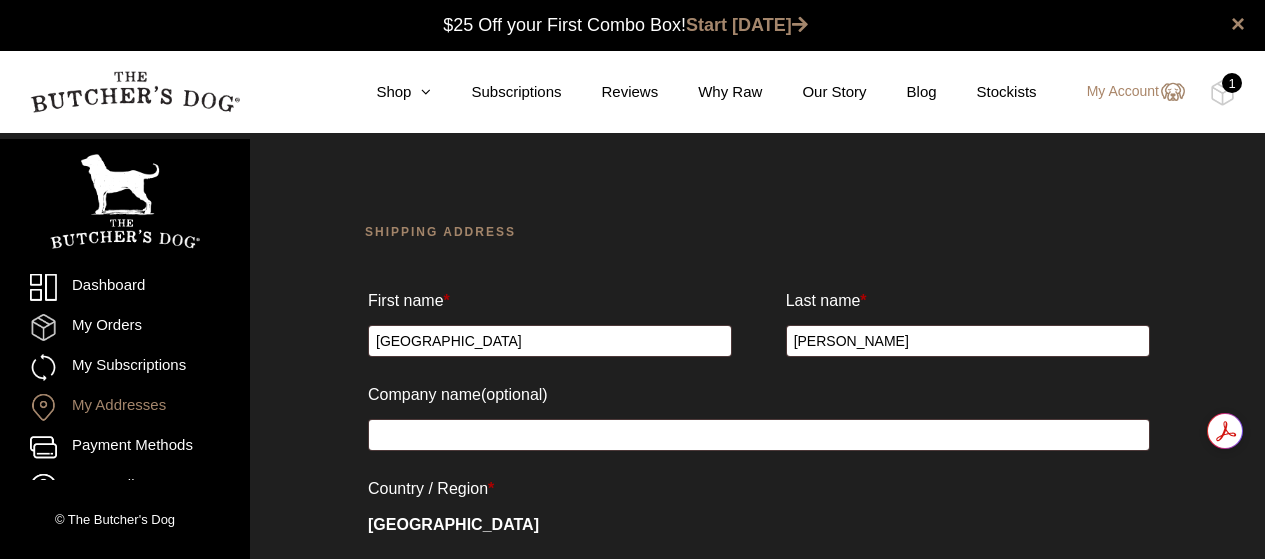 select on "[GEOGRAPHIC_DATA]" 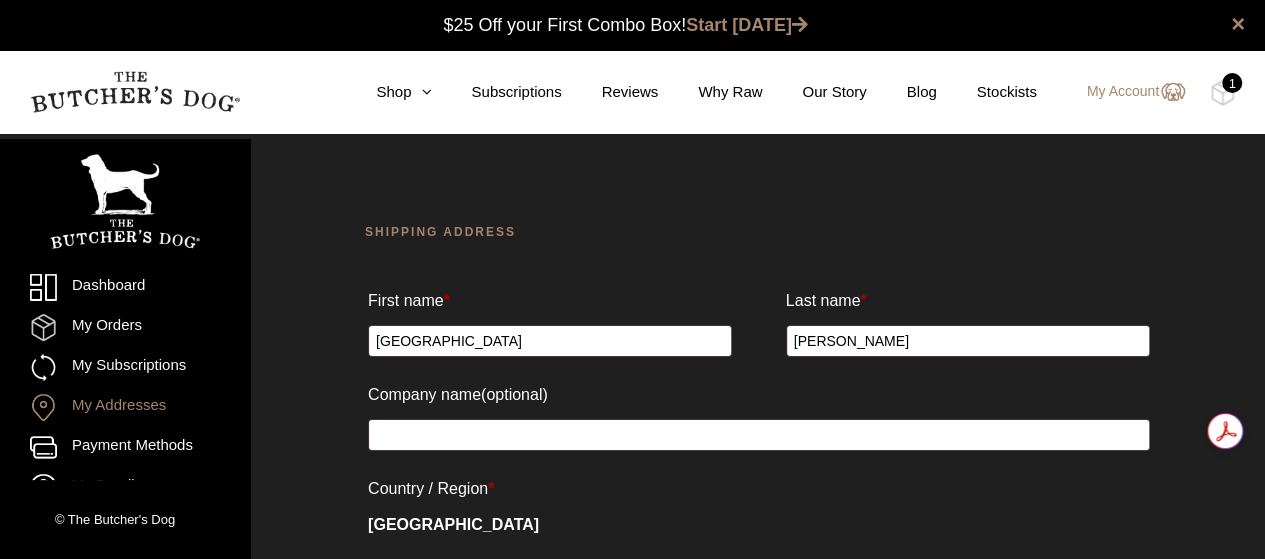 scroll, scrollTop: 0, scrollLeft: 0, axis: both 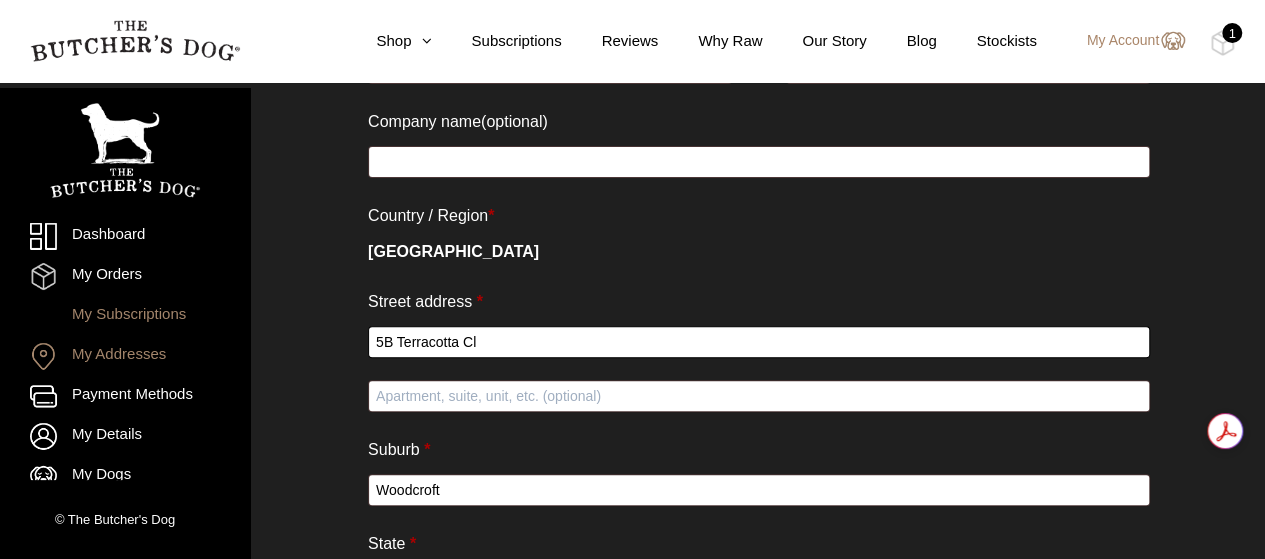 drag, startPoint x: 536, startPoint y: 359, endPoint x: 173, endPoint y: 329, distance: 364.23755 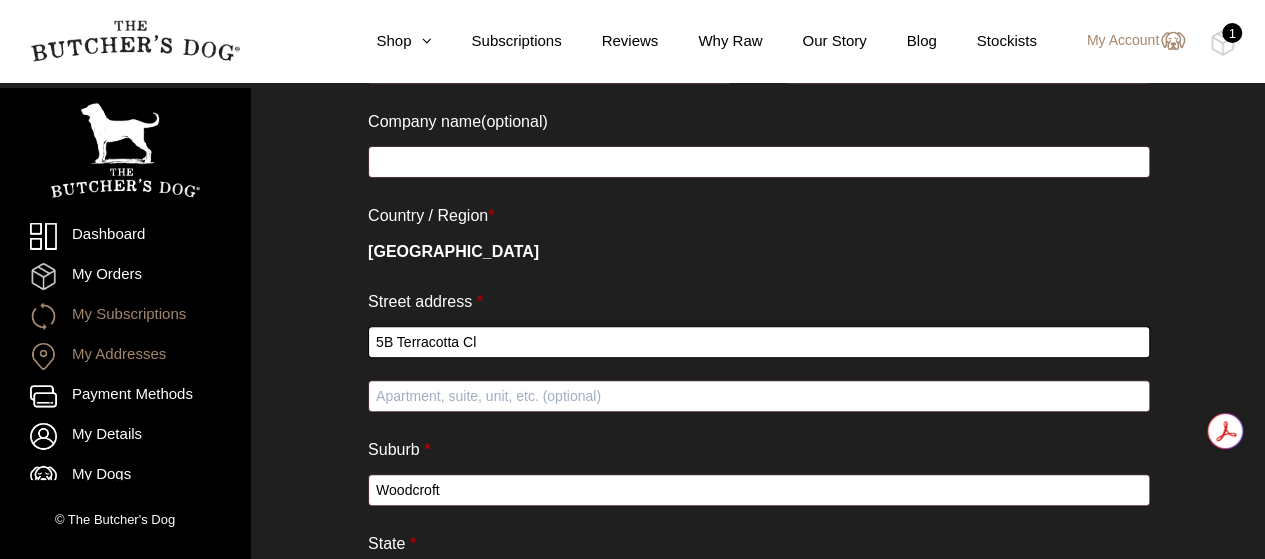 click on "Dashboard
My Orders
My Subscriptions
My Addresses
Payment Methods
My Details
My Dogs
Refer a Friend
My Credits
Logout
© The Butcher's Dog
Shipping address
First name  * [GEOGRAPHIC_DATA] Last name  * [PERSON_NAME] Company name  (optional) Country / Region  * [GEOGRAPHIC_DATA] address   * [STREET_ADDRESS]   (optional) Suburb   * Woodcroft State   * Select an option… [GEOGRAPHIC_DATA] [GEOGRAPHIC_DATA] [GEOGRAPHIC_DATA] [GEOGRAPHIC_DATA] [GEOGRAPHIC_DATA] [GEOGRAPHIC_DATA] [GEOGRAPHIC_DATA] [GEOGRAPHIC_DATA] Postcode   * 2761
Save address" at bounding box center (632, 370) 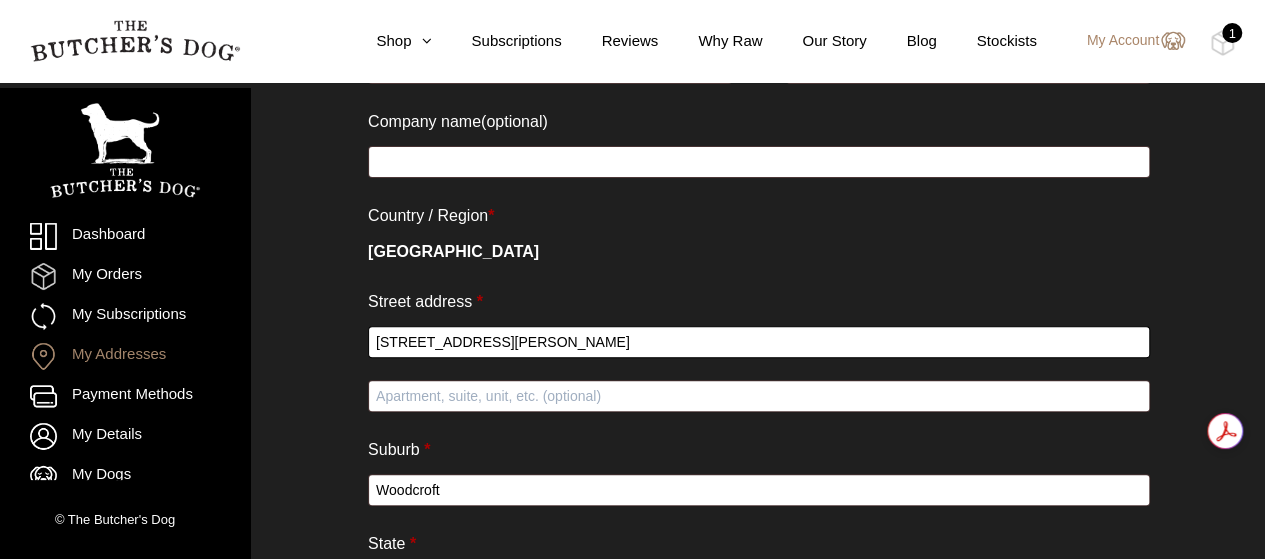 click on "[STREET_ADDRESS][PERSON_NAME]" at bounding box center [759, 342] 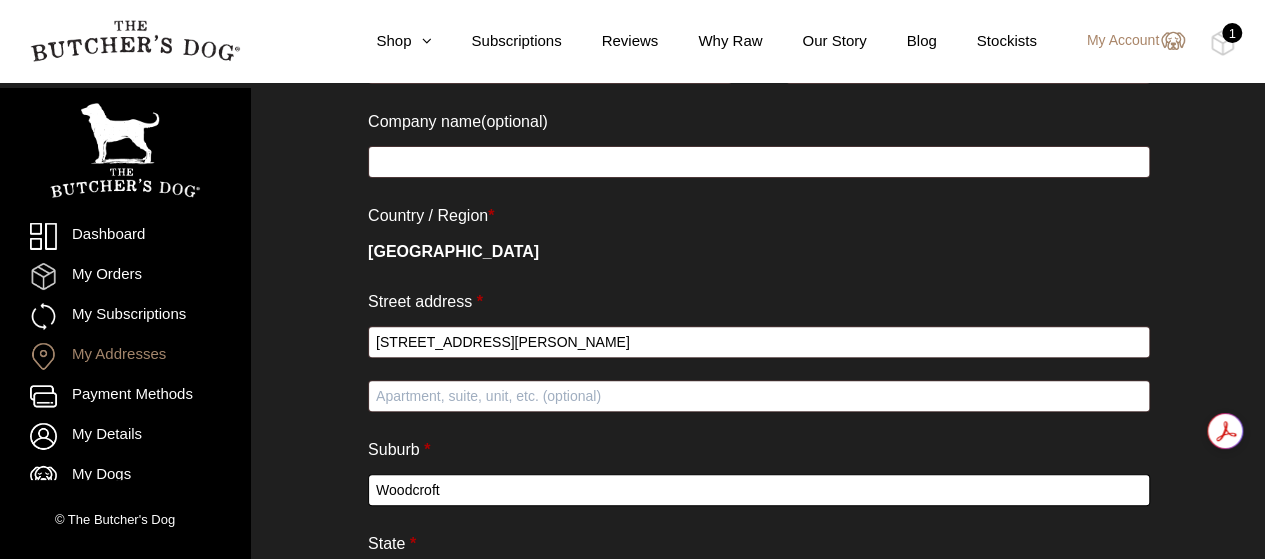 drag, startPoint x: 467, startPoint y: 505, endPoint x: 250, endPoint y: 489, distance: 217.58907 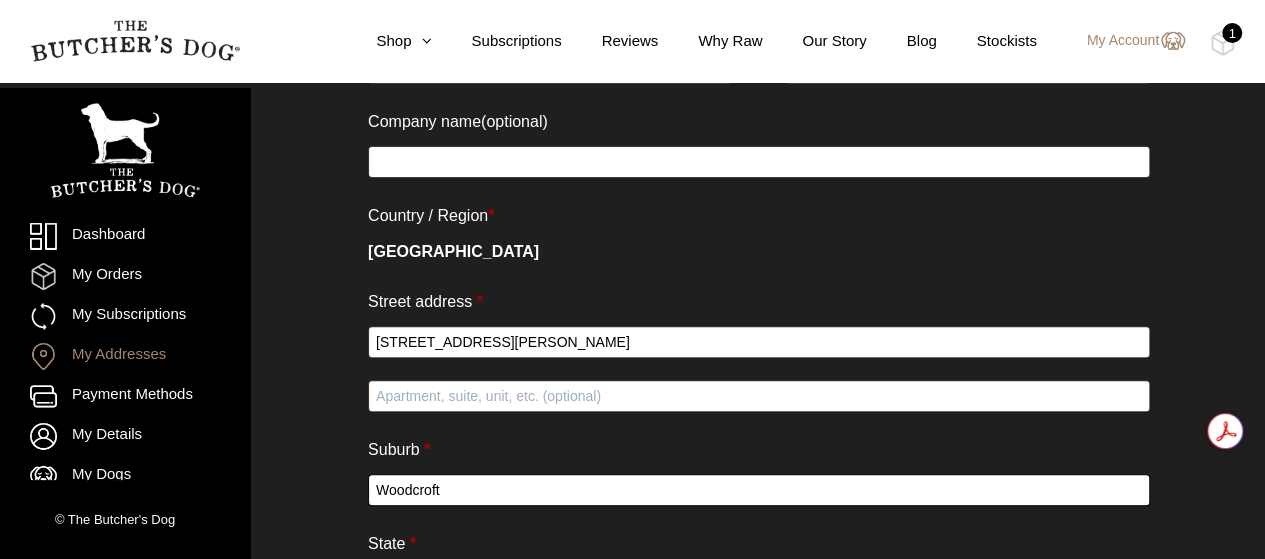 click on "Dashboard
My Orders
My Subscriptions
My Addresses
Payment Methods
My Details
My Dogs
Refer a Friend
My Credits
Logout
© The Butcher's Dog
Shipping address
First name  * [GEOGRAPHIC_DATA] Last name  * [PERSON_NAME] Company name  (optional) Country / Region  * [GEOGRAPHIC_DATA] address   * [STREET_ADDRESS][PERSON_NAME]   (optional) Suburb   * Woodcroft State   * Select an option… [GEOGRAPHIC_DATA] [GEOGRAPHIC_DATA] [GEOGRAPHIC_DATA] [GEOGRAPHIC_DATA] [GEOGRAPHIC_DATA] [GEOGRAPHIC_DATA] [GEOGRAPHIC_DATA] [GEOGRAPHIC_DATA] Postcode   * 2761
Save address" at bounding box center (632, 370) 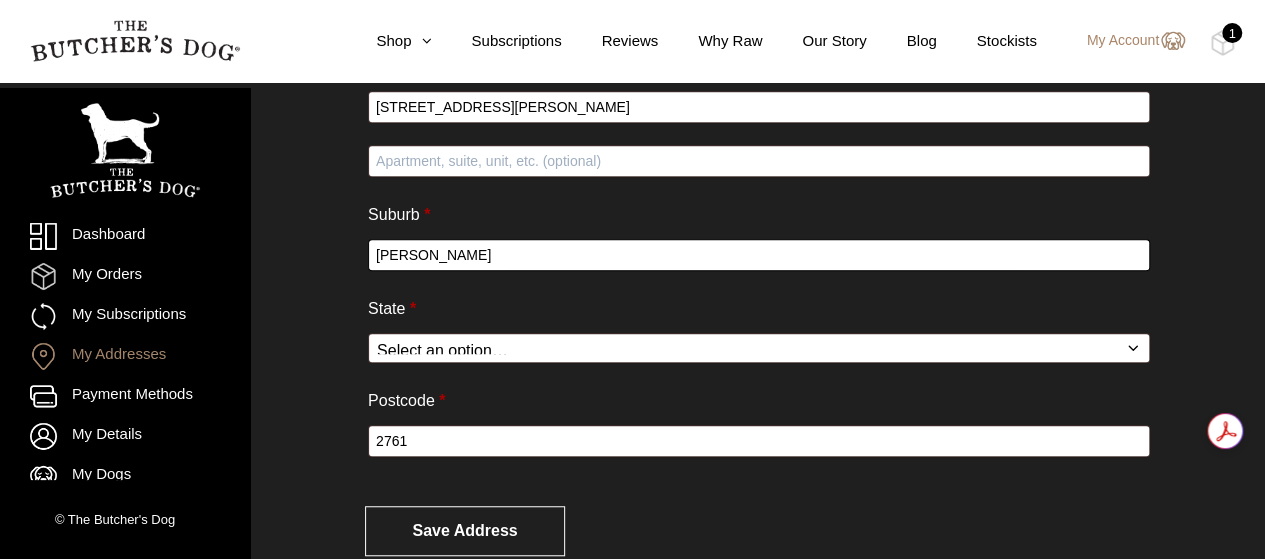 scroll, scrollTop: 513, scrollLeft: 0, axis: vertical 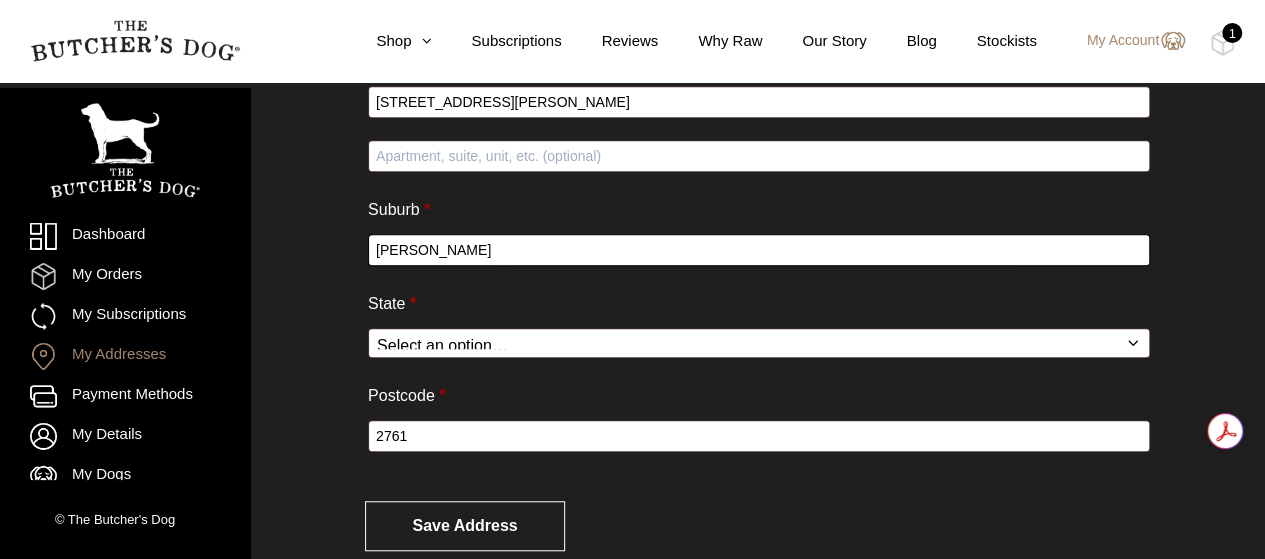 type on "[PERSON_NAME]" 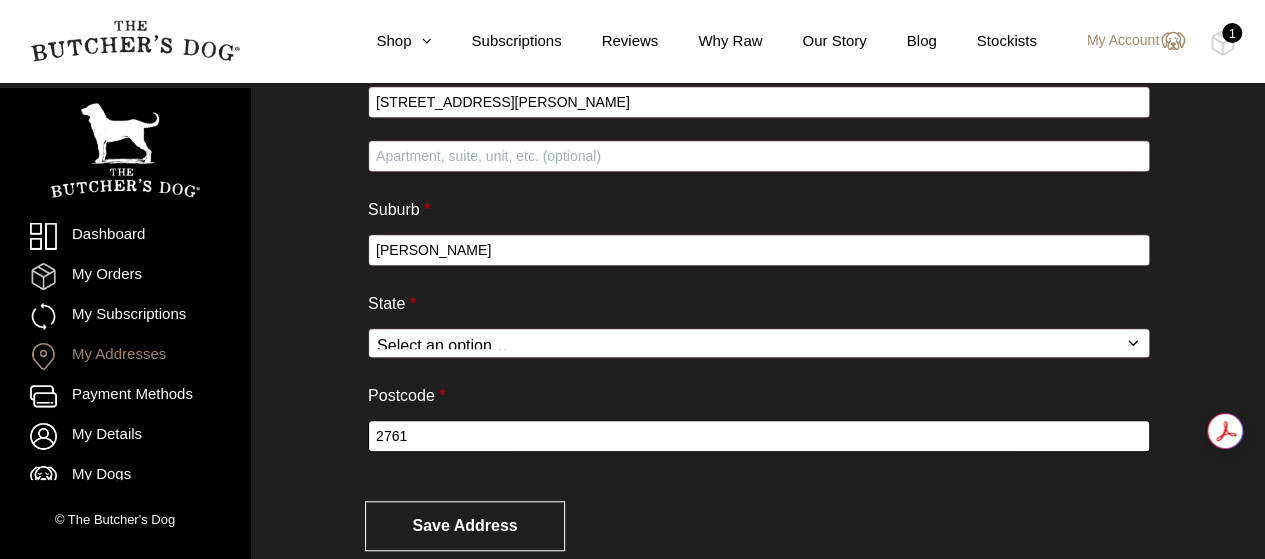 drag, startPoint x: 444, startPoint y: 443, endPoint x: 299, endPoint y: 433, distance: 145.34442 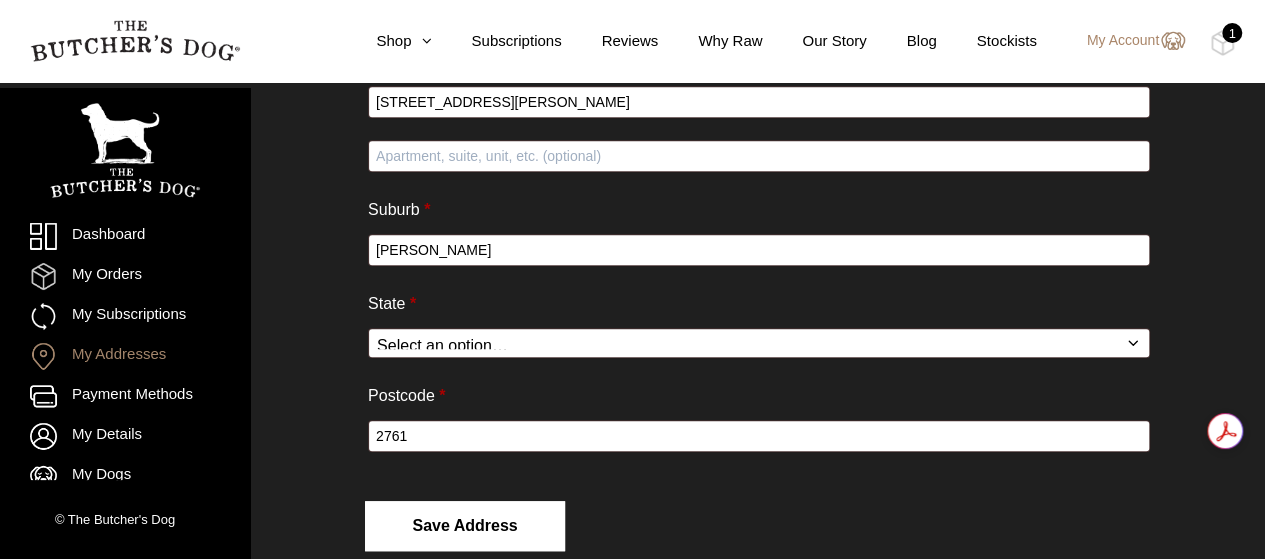 click on "Save address" at bounding box center (465, 526) 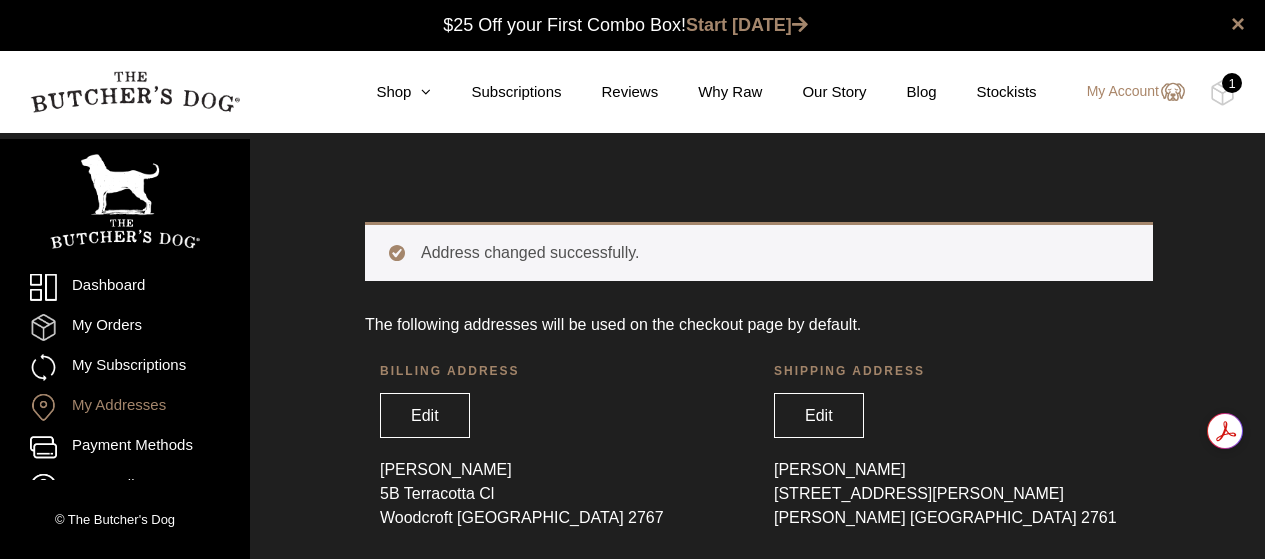 scroll, scrollTop: 0, scrollLeft: 0, axis: both 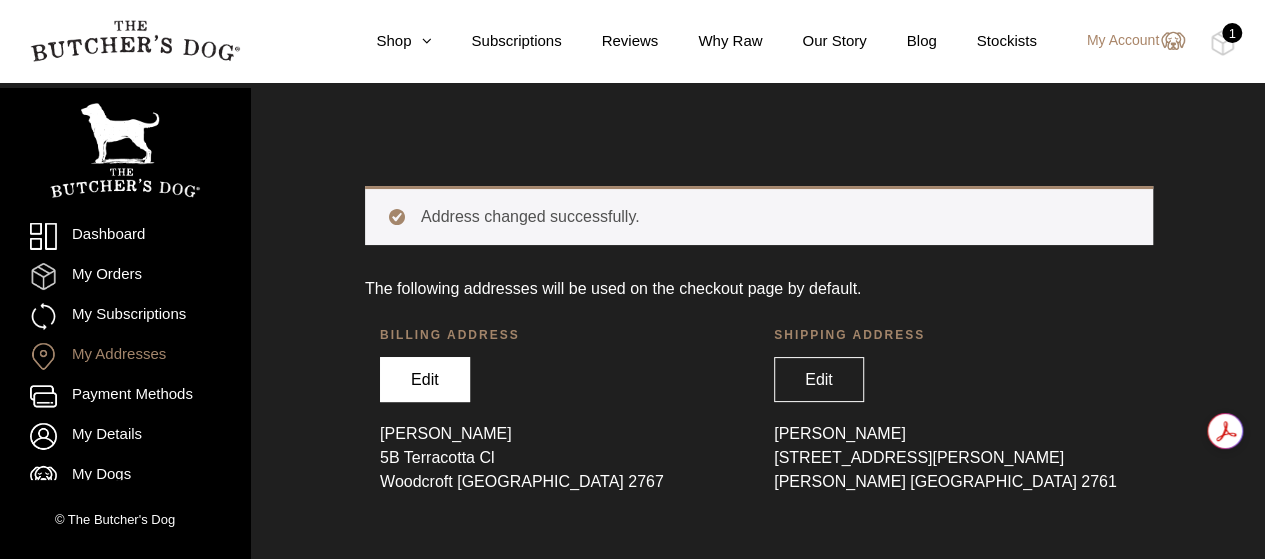 click on "Edit" at bounding box center (425, 379) 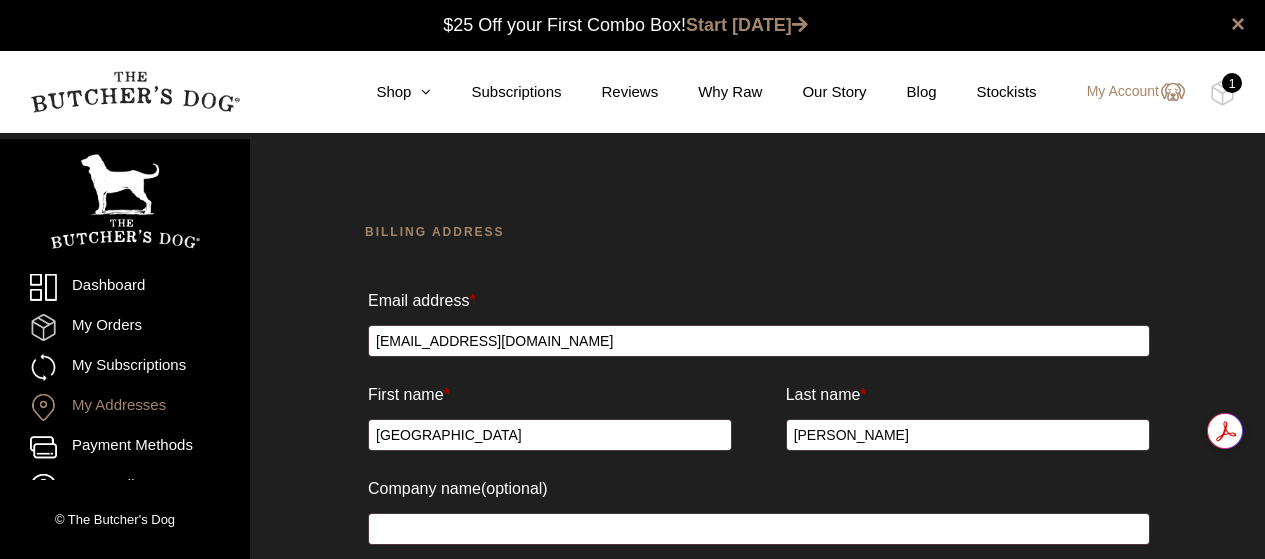 select on "[GEOGRAPHIC_DATA]" 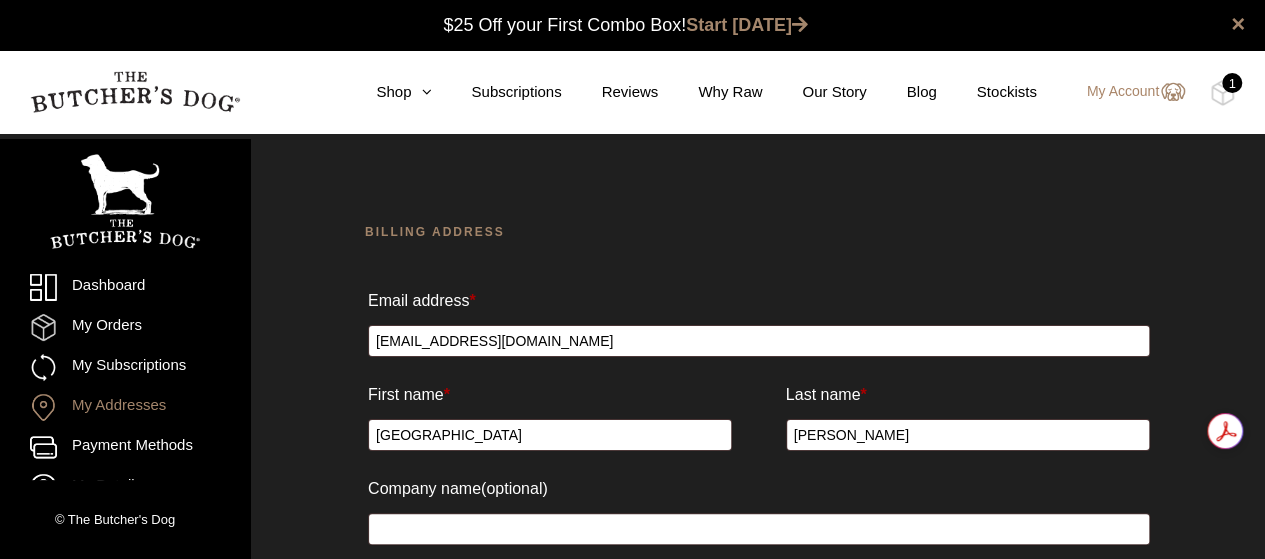 scroll, scrollTop: 0, scrollLeft: 0, axis: both 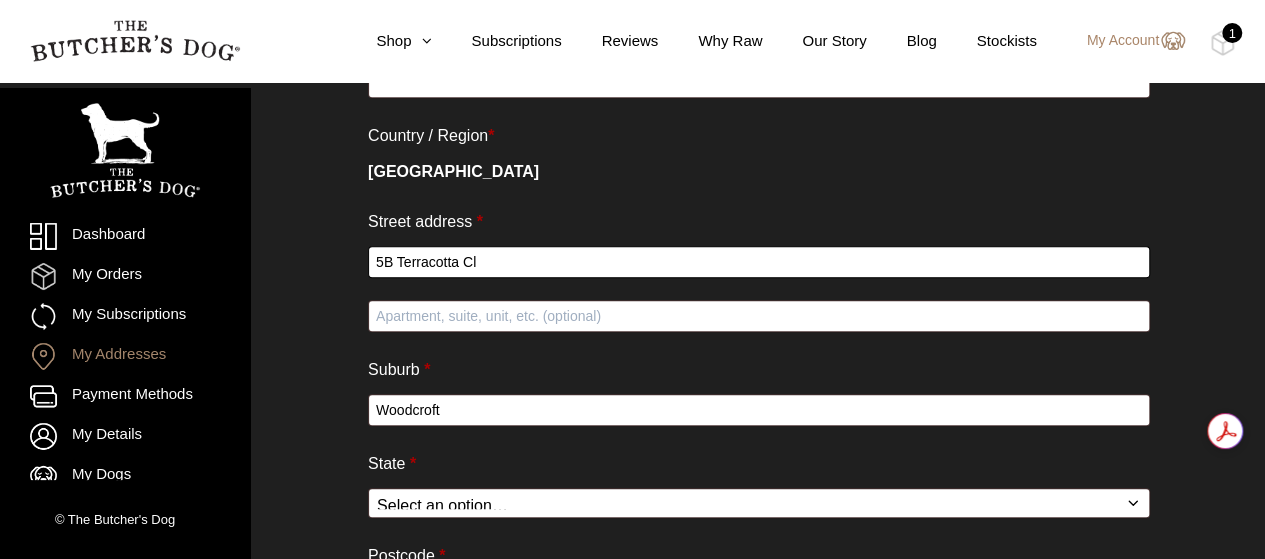 drag, startPoint x: 498, startPoint y: 259, endPoint x: 254, endPoint y: 247, distance: 244.2949 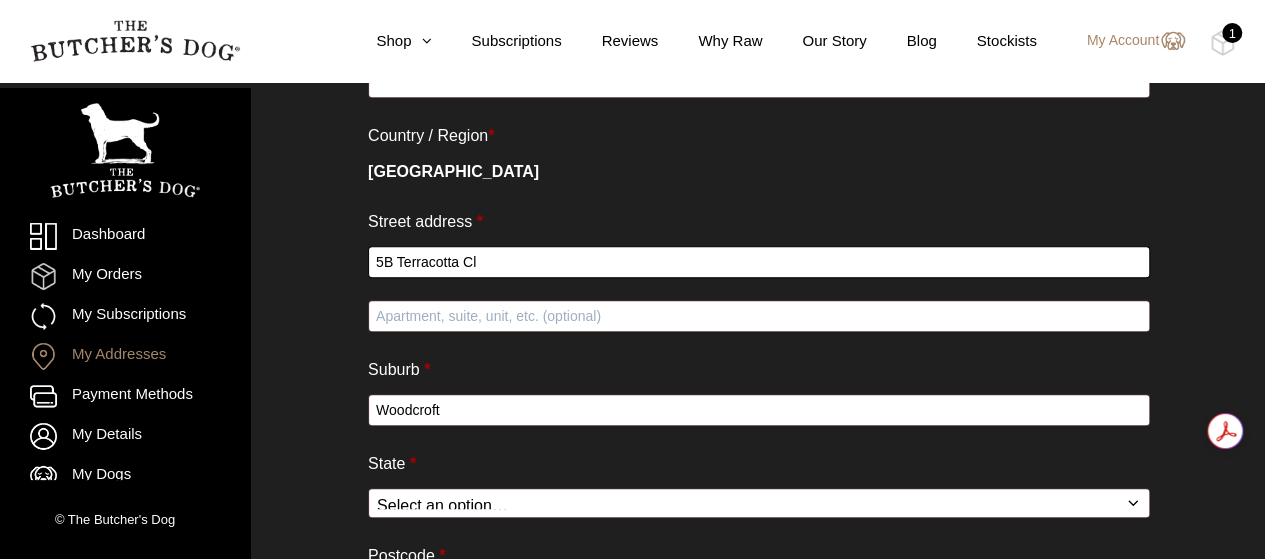 click on "Dashboard
My Orders
My Subscriptions
My Addresses
Payment Methods
My Details
My Dogs
Refer a Friend
My Credits
Logout
© The Butcher's Dog
Billing address
Email address  * sydneymnicolas@gmail.com First name  * Sydney Last name  * Nicolas Company name  (optional) Country / Region  * Australia Street address   * 5B Terracotta Cl Apartment, suite, unit, etc.   (optional) Suburb   * Woodcroft State   * Select an option… Australian Capital Territory New South Wales Northern Territory Queensland South Australia Tasmania Victoria Western Australia Postcode   * 2767 Phone  * 0451106627
Save address" at bounding box center [632, 290] 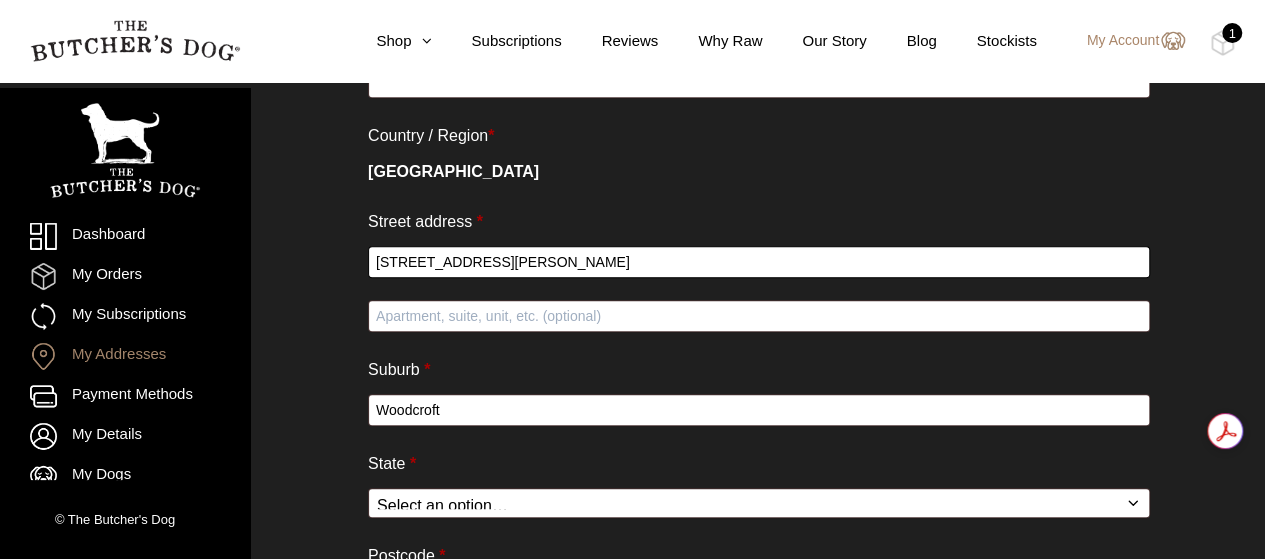 type on "[STREET_ADDRESS][PERSON_NAME]" 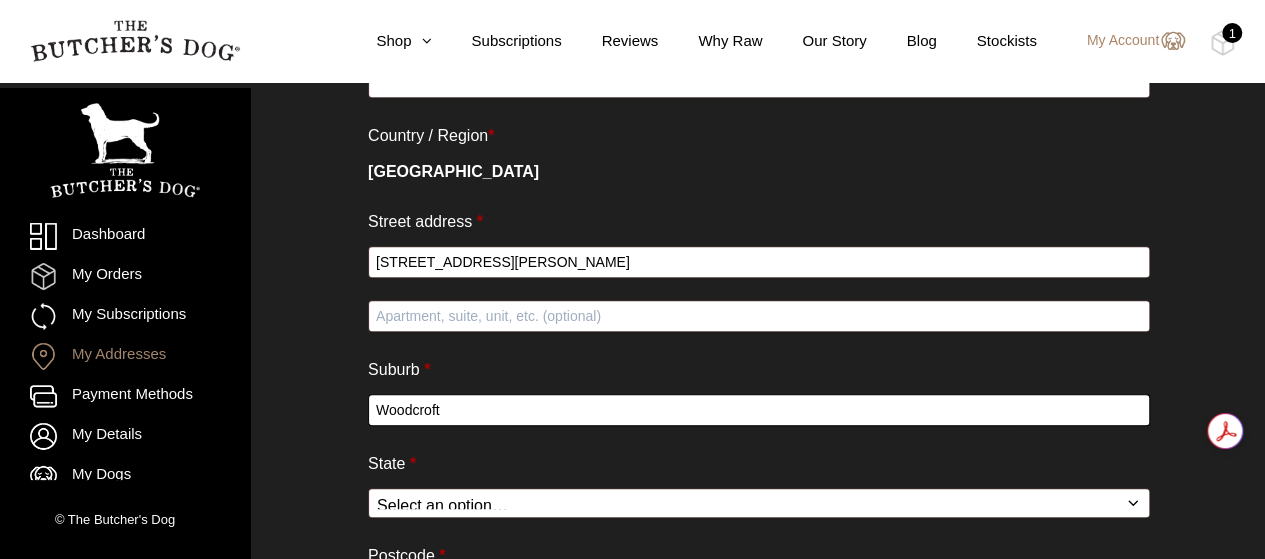 click on "Woodcroft" at bounding box center [759, 410] 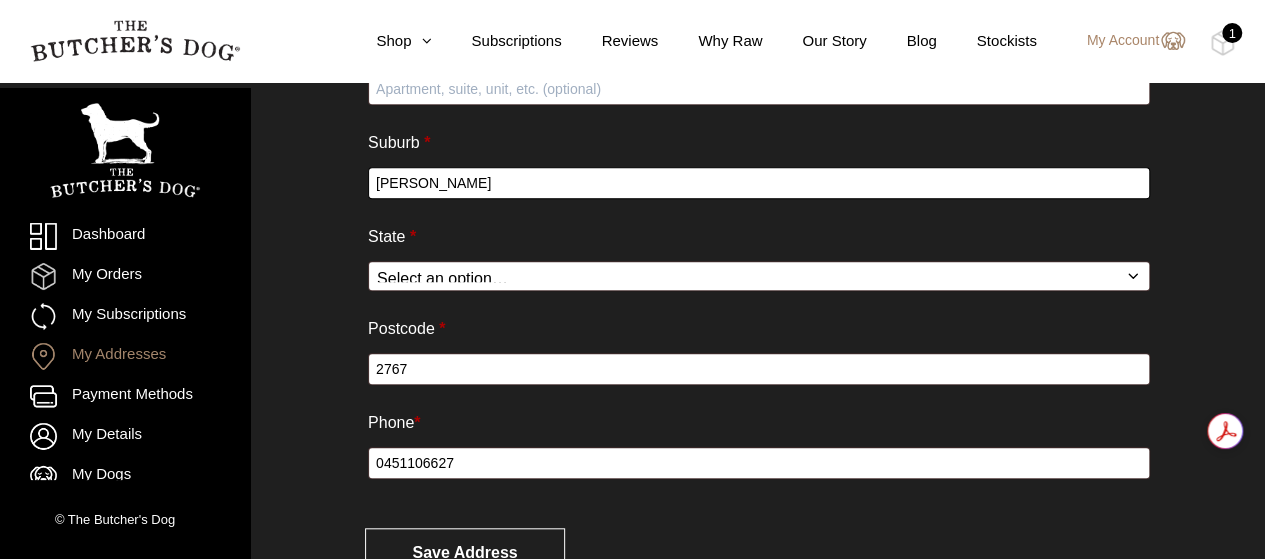 scroll, scrollTop: 675, scrollLeft: 0, axis: vertical 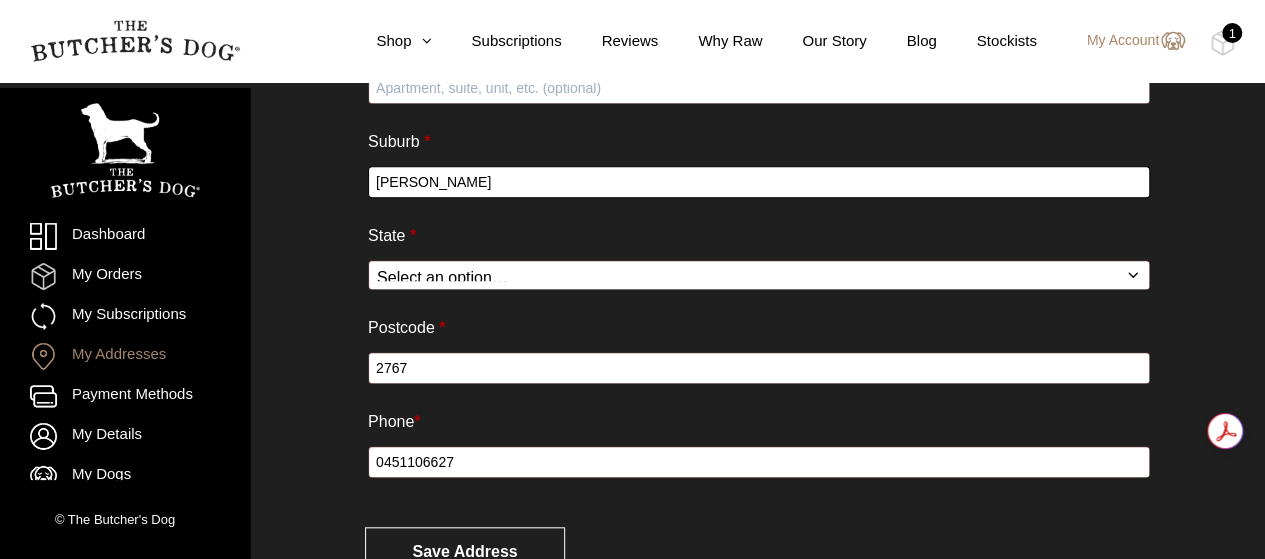 type on "Glendenning" 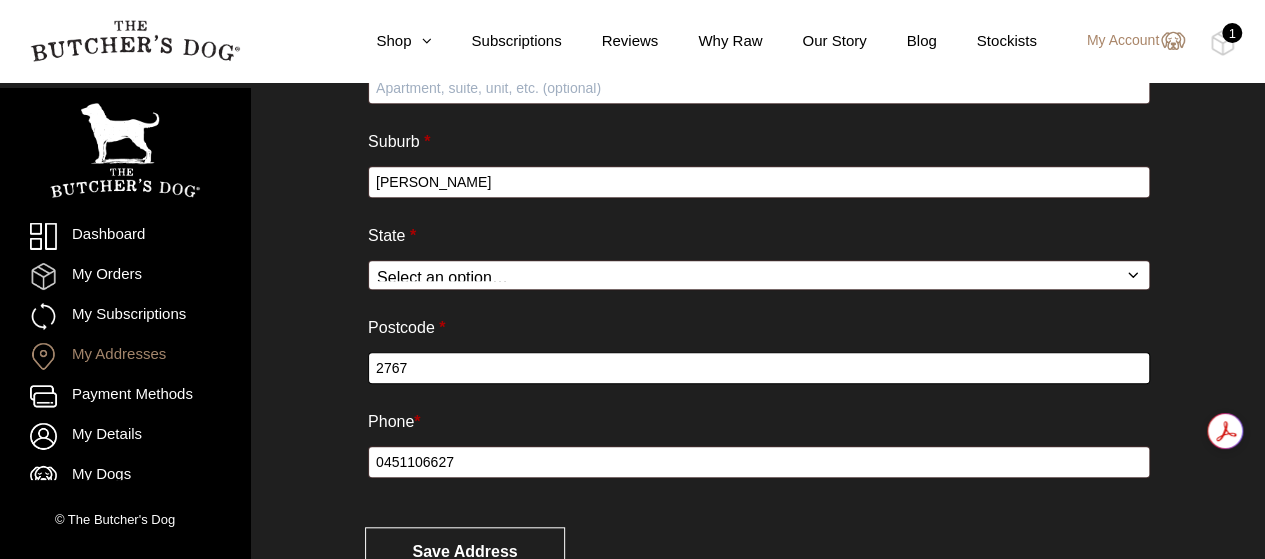 drag, startPoint x: 438, startPoint y: 387, endPoint x: 268, endPoint y: 383, distance: 170.04706 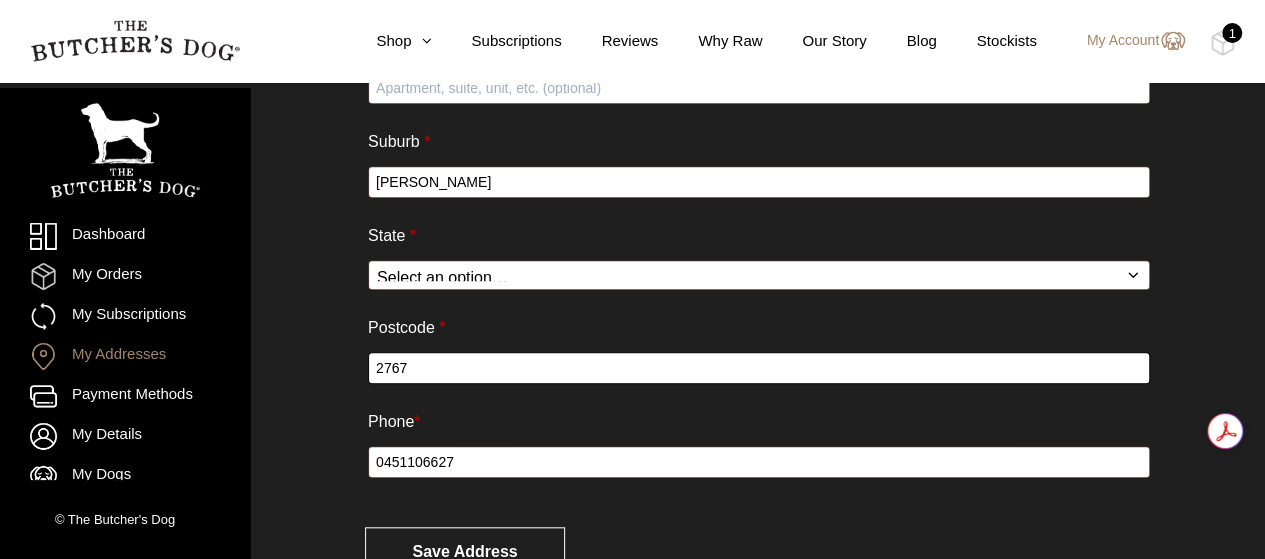 click on "Billing address
Email address  * sydneymnicolas@gmail.com First name  * Sydney Last name  * Nicolas Company name  (optional) Country / Region  * Australia Street address   * 14 Sanford Street Apartment, suite, unit, etc.   (optional) Suburb   * Glendenning State   * Select an option… Australian Capital Territory New South Wales Northern Territory Queensland South Australia Tasmania Victoria Western Australia Postcode   * 2767 Phone  * 0451106627
Save address" at bounding box center [759, 62] 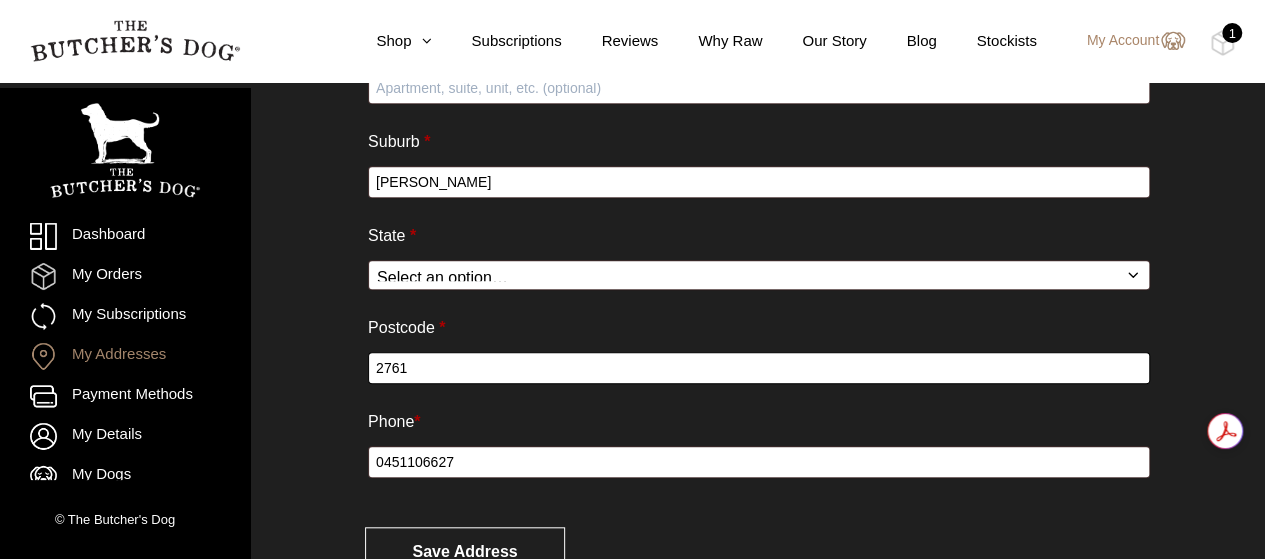 scroll, scrollTop: 758, scrollLeft: 0, axis: vertical 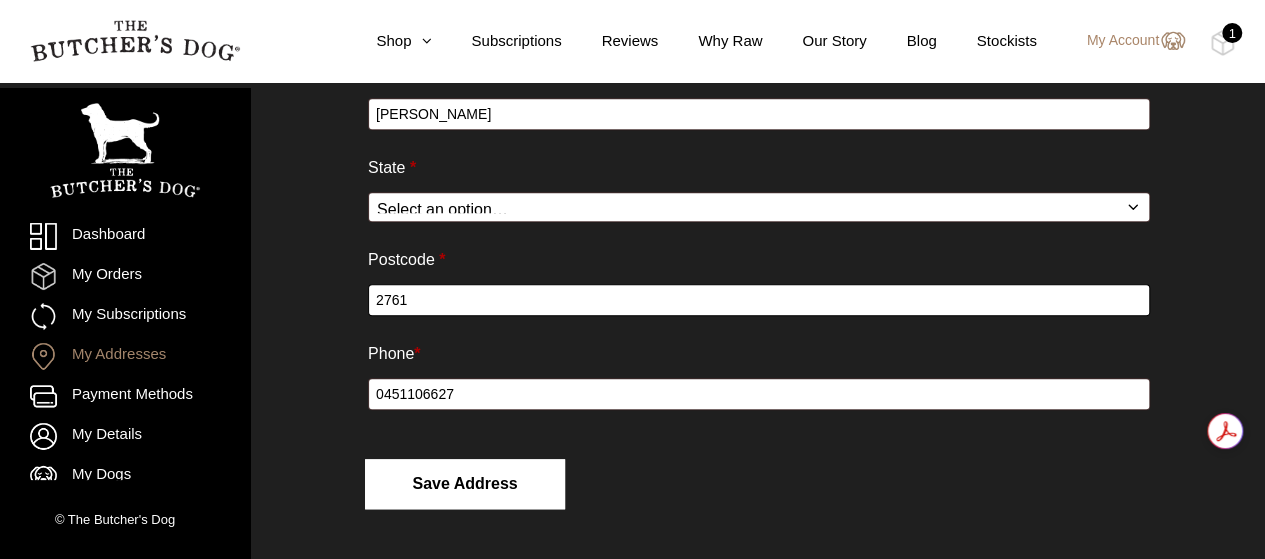type on "2761" 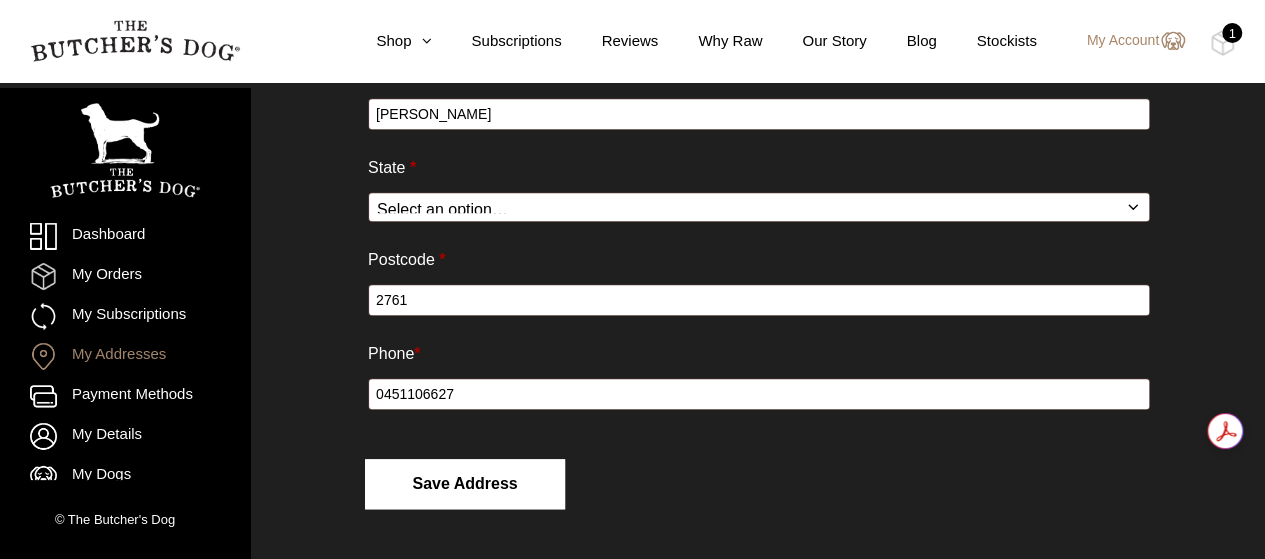 click on "Save address" at bounding box center (465, 484) 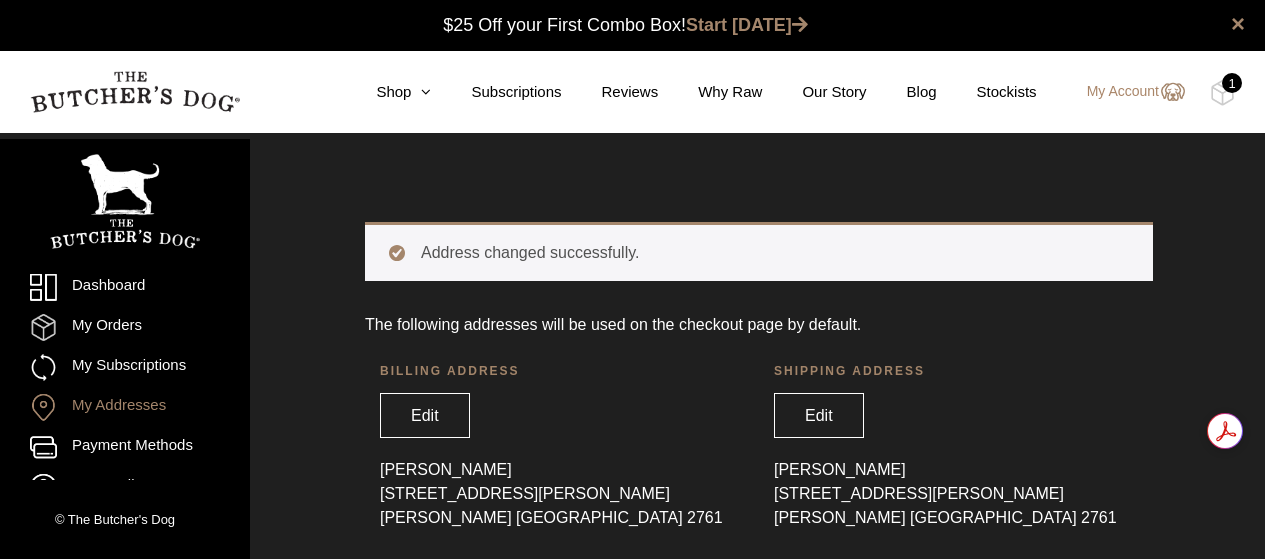 scroll, scrollTop: 0, scrollLeft: 0, axis: both 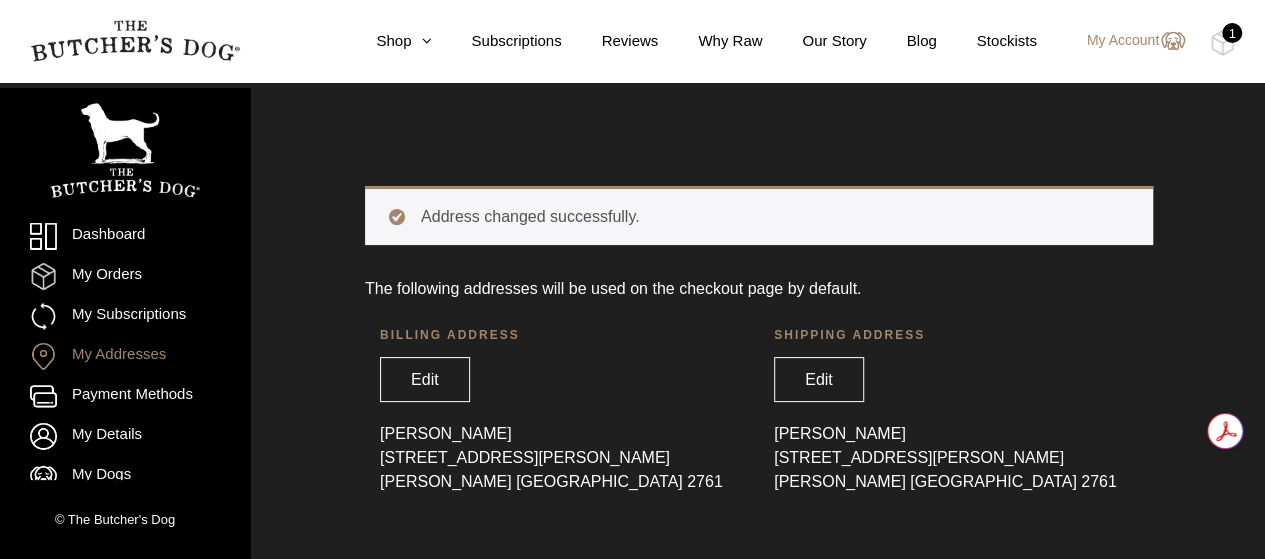 click on "1" at bounding box center [1232, 33] 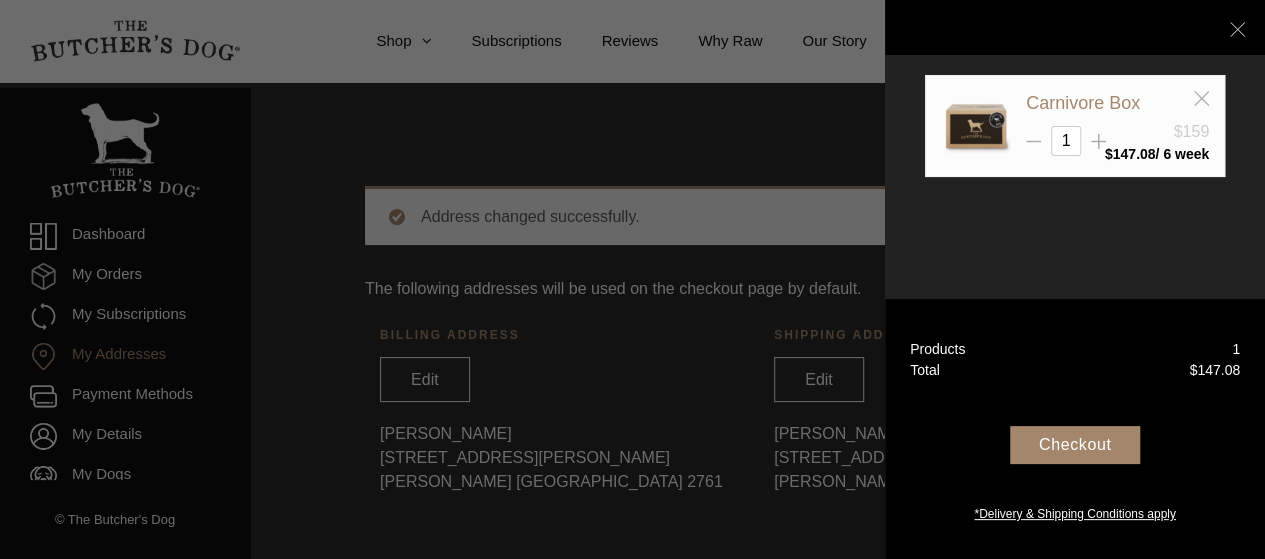 click on "Checkout" at bounding box center (1075, 445) 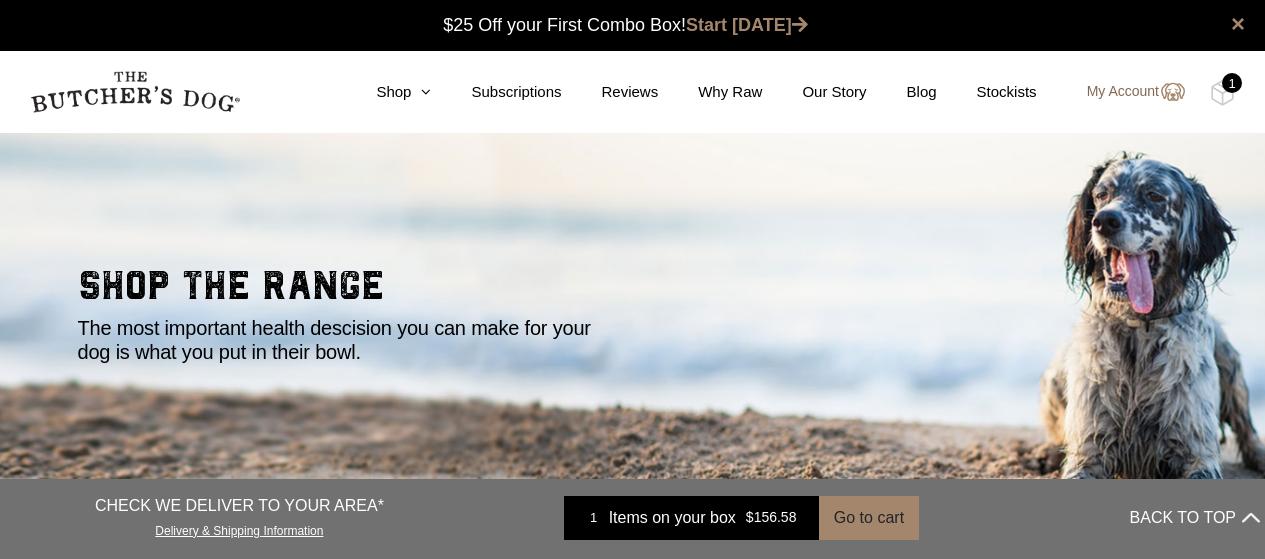scroll, scrollTop: 0, scrollLeft: 0, axis: both 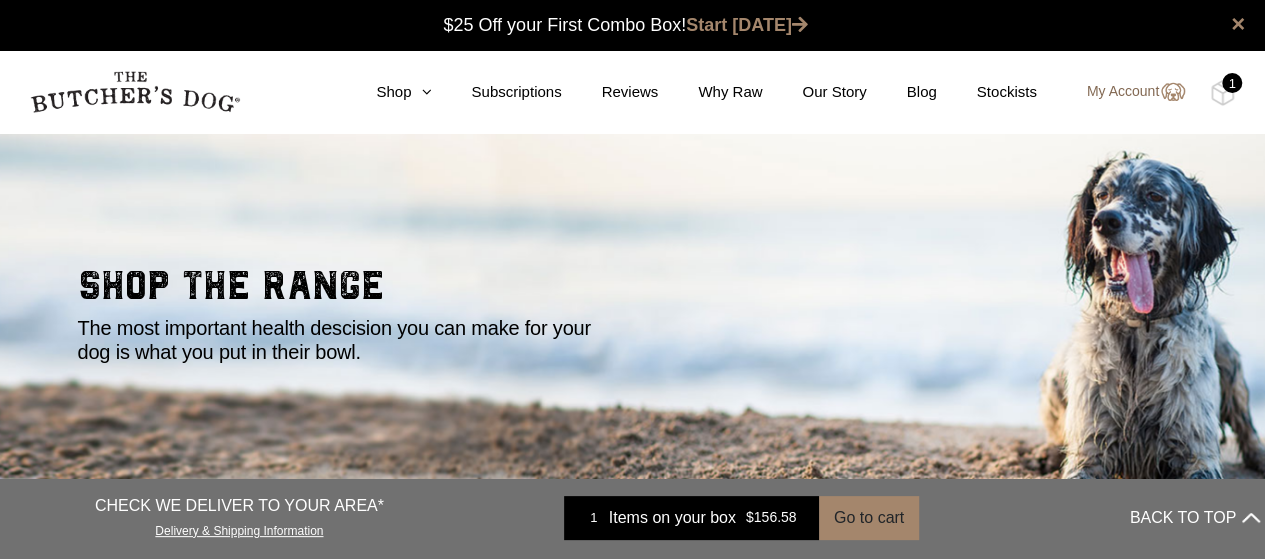 click on "My
Account" at bounding box center [1126, 92] 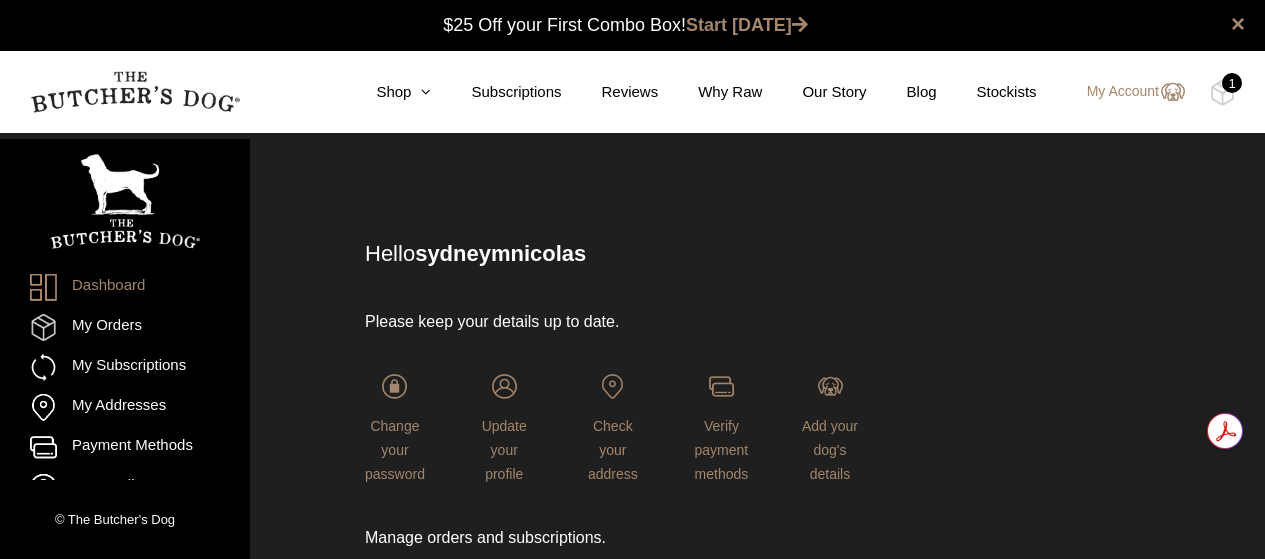 scroll, scrollTop: 0, scrollLeft: 0, axis: both 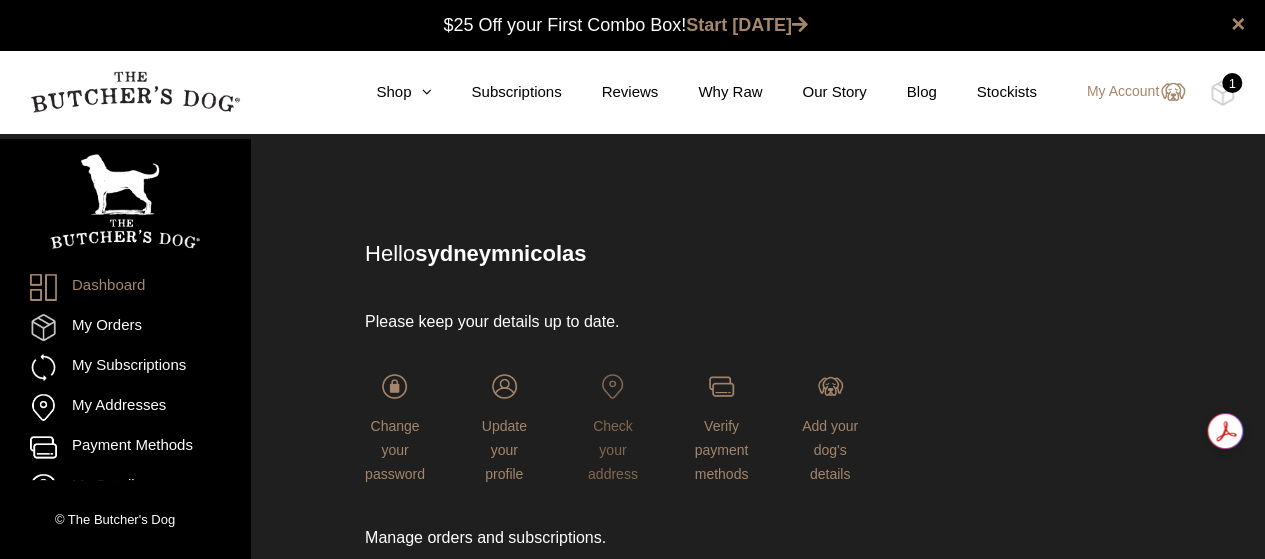 click on "Check your address" at bounding box center [613, 450] 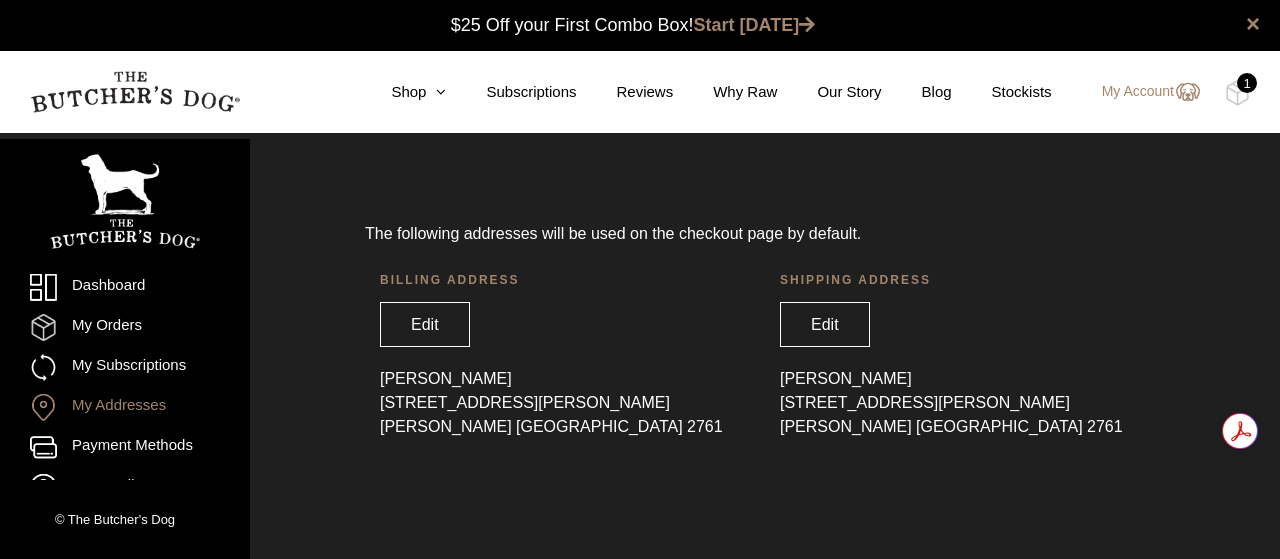 scroll, scrollTop: 0, scrollLeft: 0, axis: both 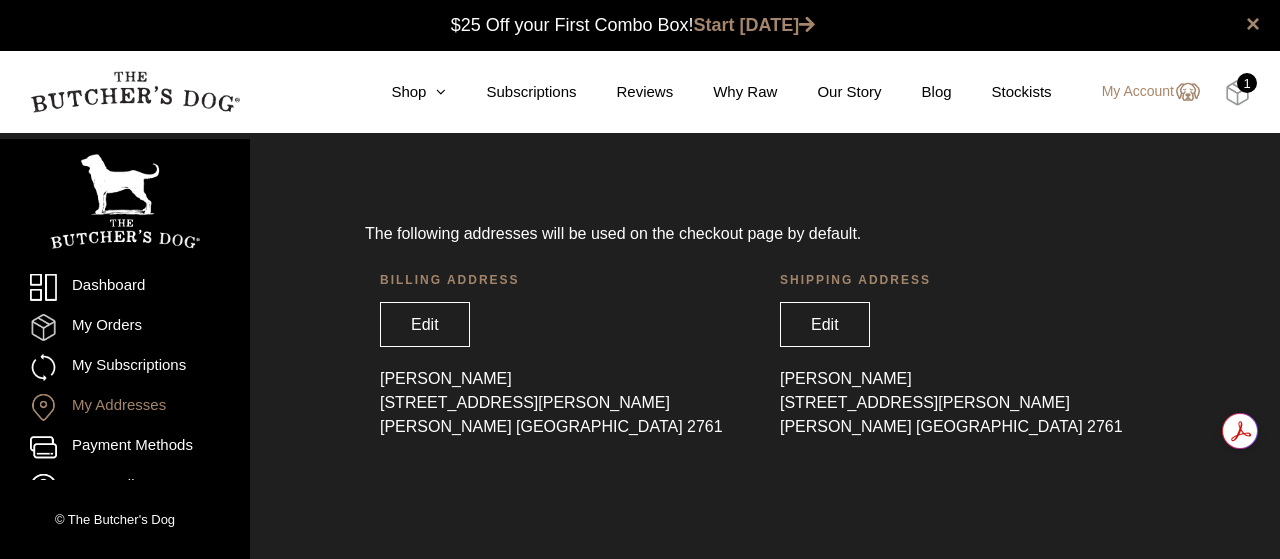 click at bounding box center [1237, 93] 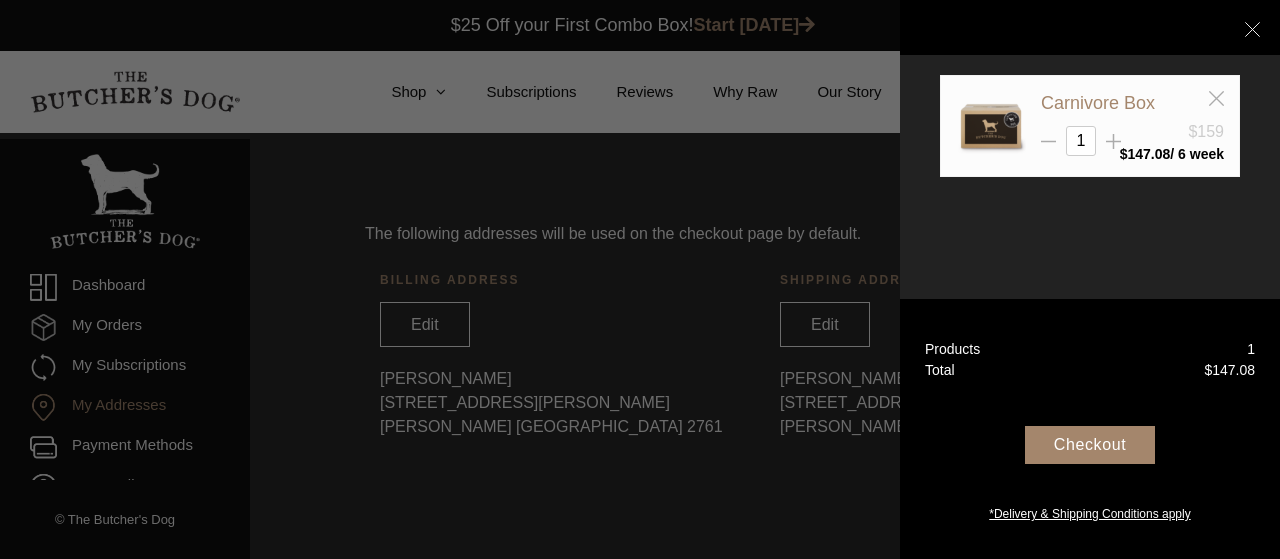 click on "Checkout" at bounding box center (1090, 445) 